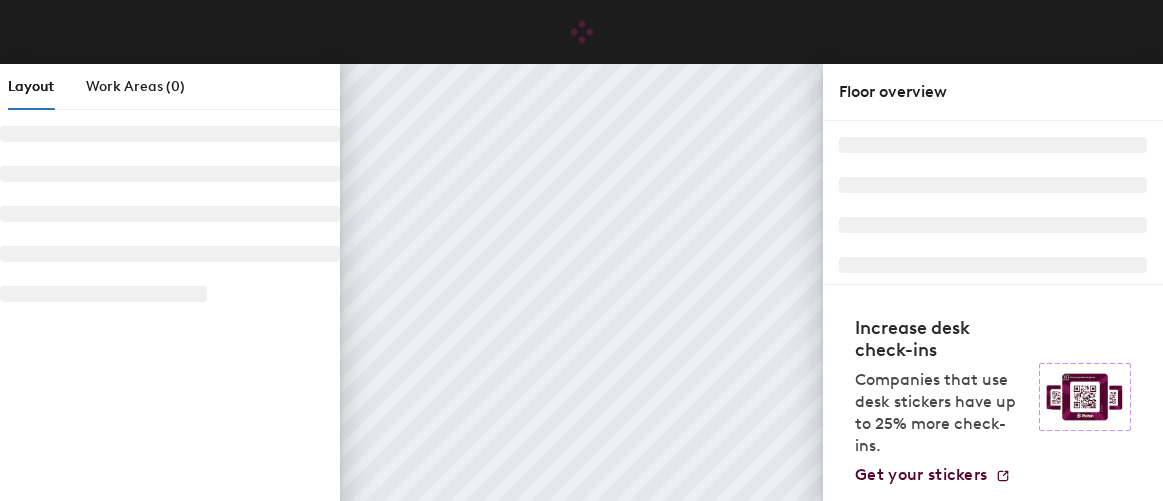 scroll, scrollTop: 0, scrollLeft: 0, axis: both 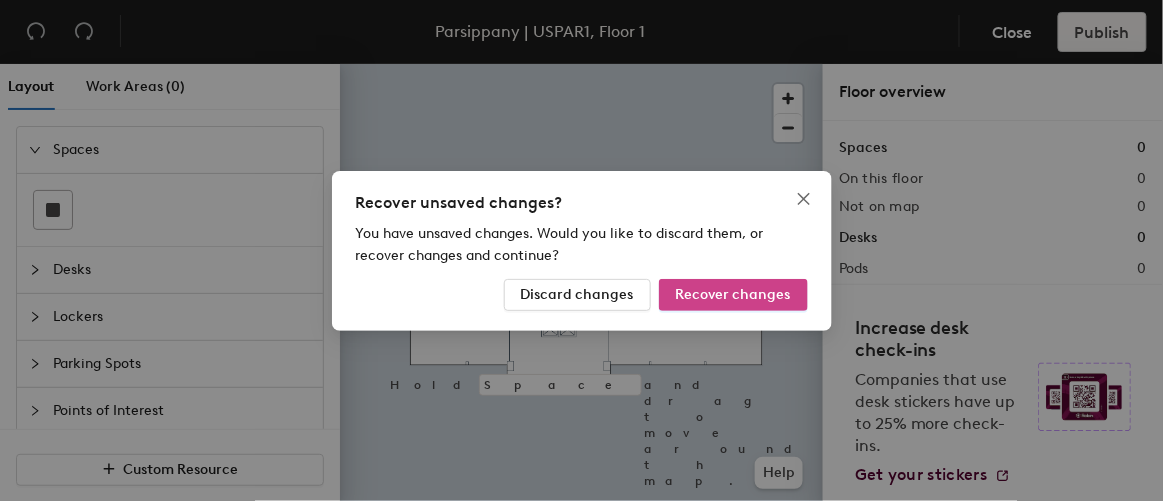 click on "Recover changes" at bounding box center (733, 294) 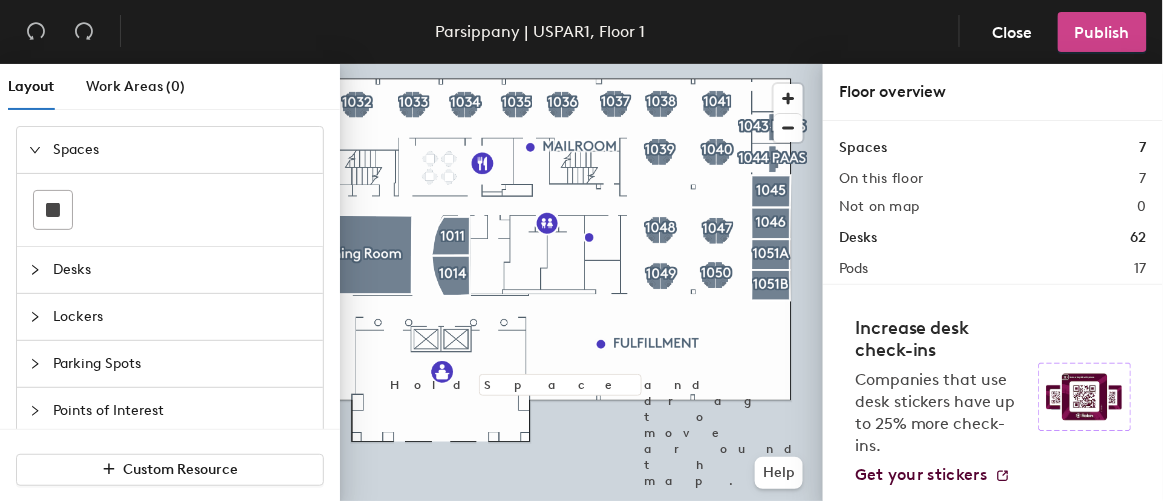 click on "Publish" 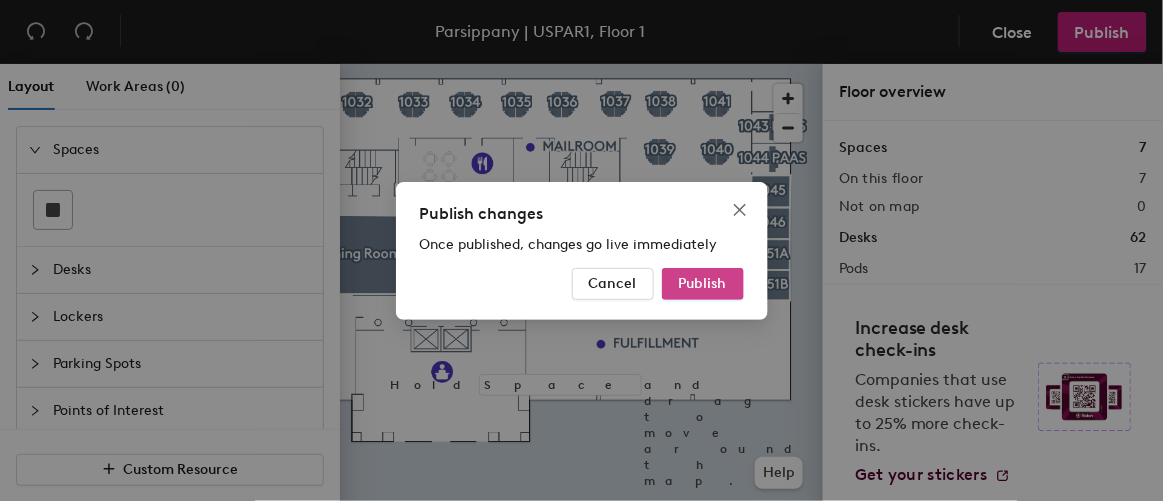 click on "Publish" at bounding box center (703, 283) 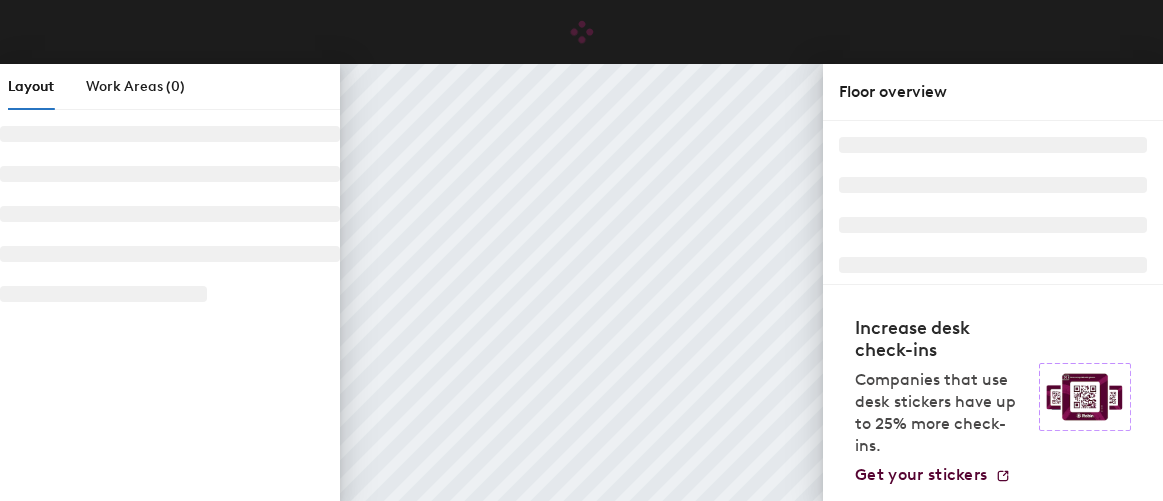 scroll, scrollTop: 0, scrollLeft: 0, axis: both 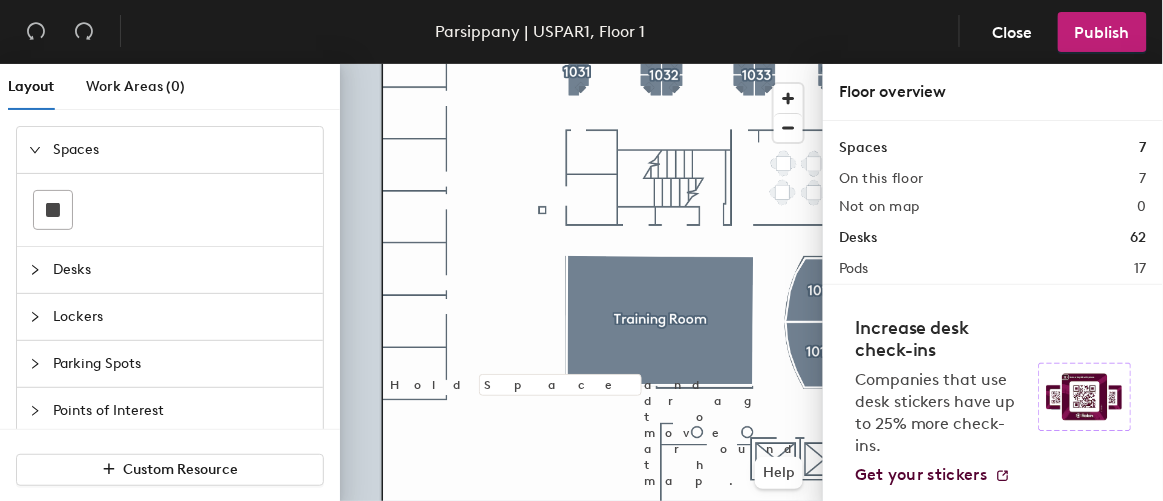 click 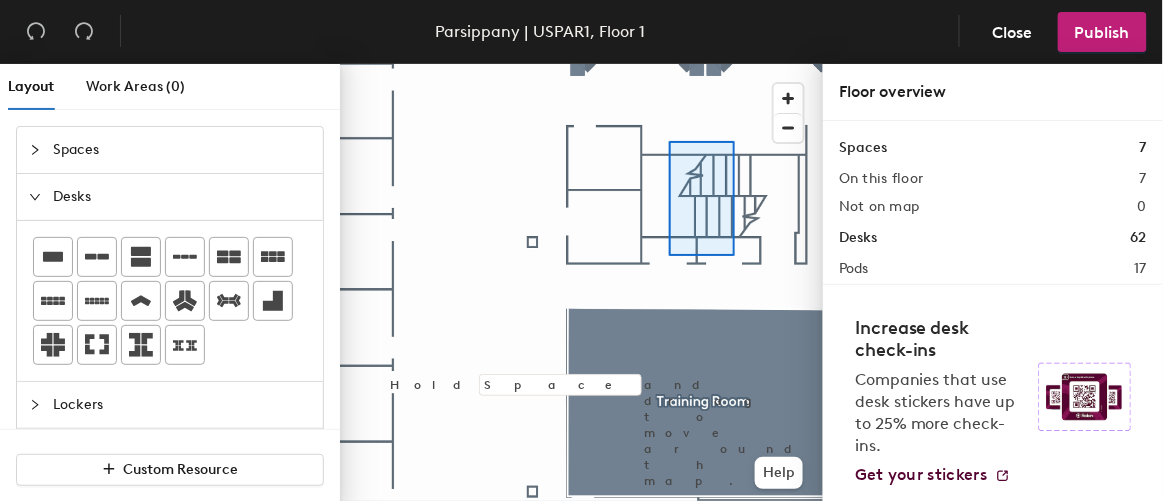 click 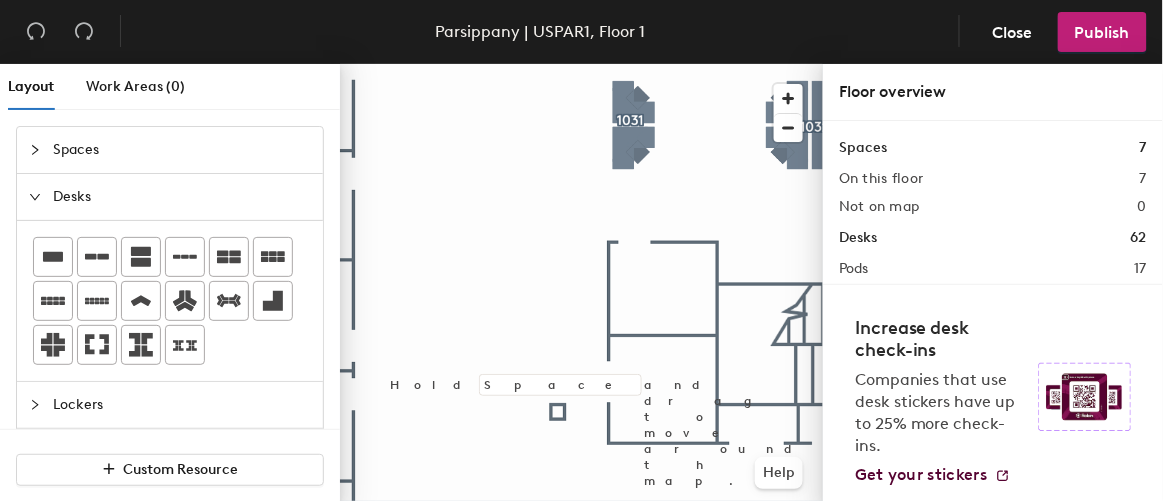 click 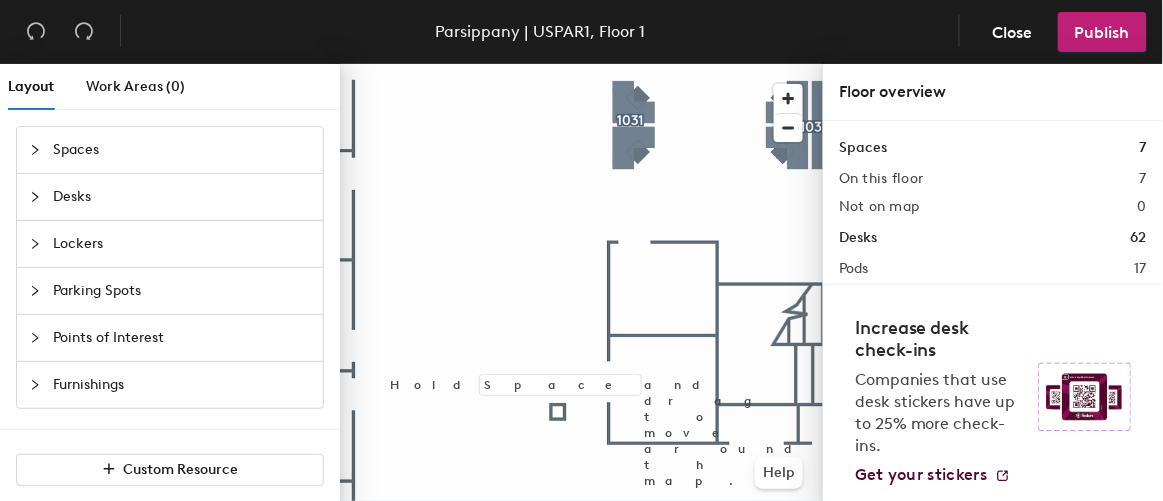 click 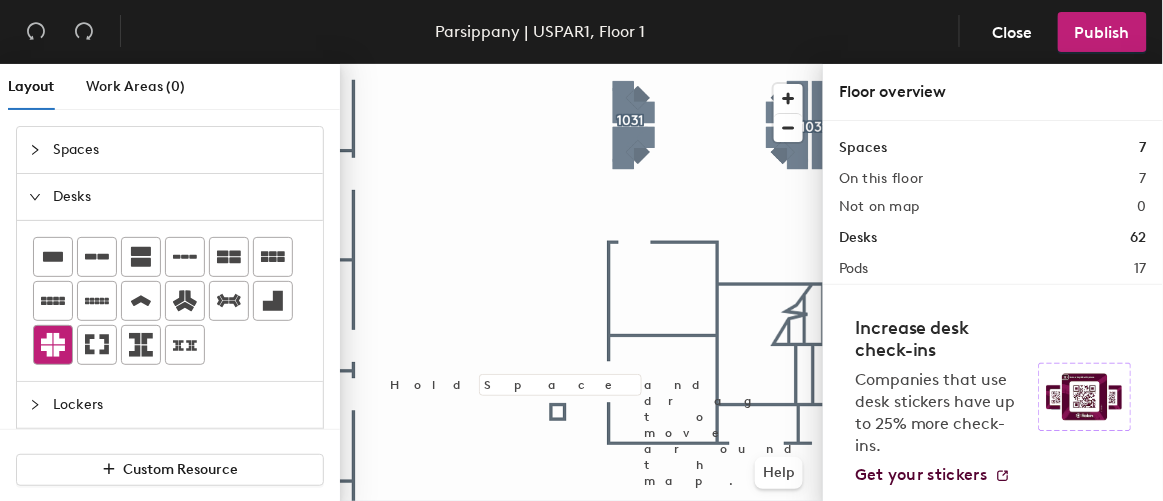 click 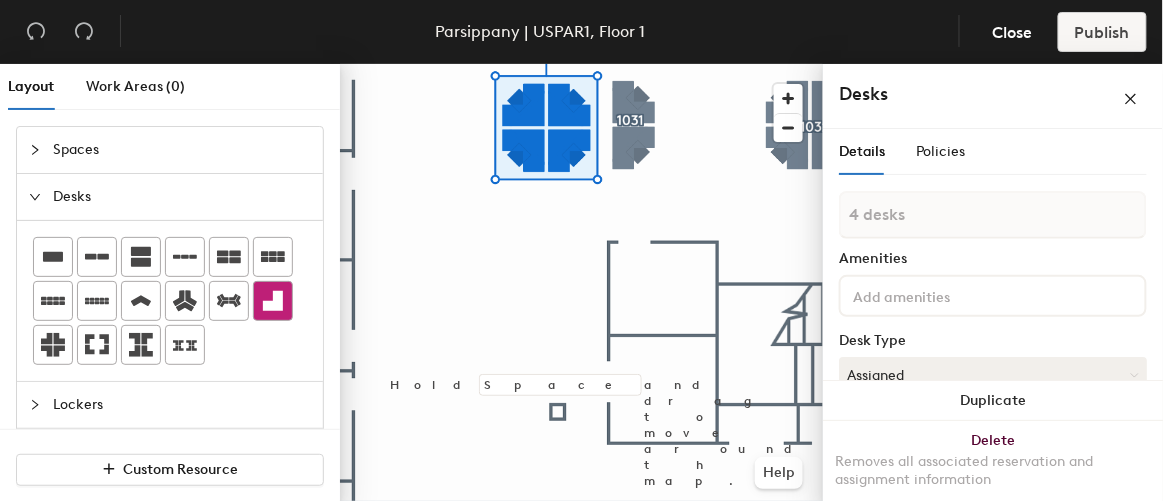 type on "1 desk" 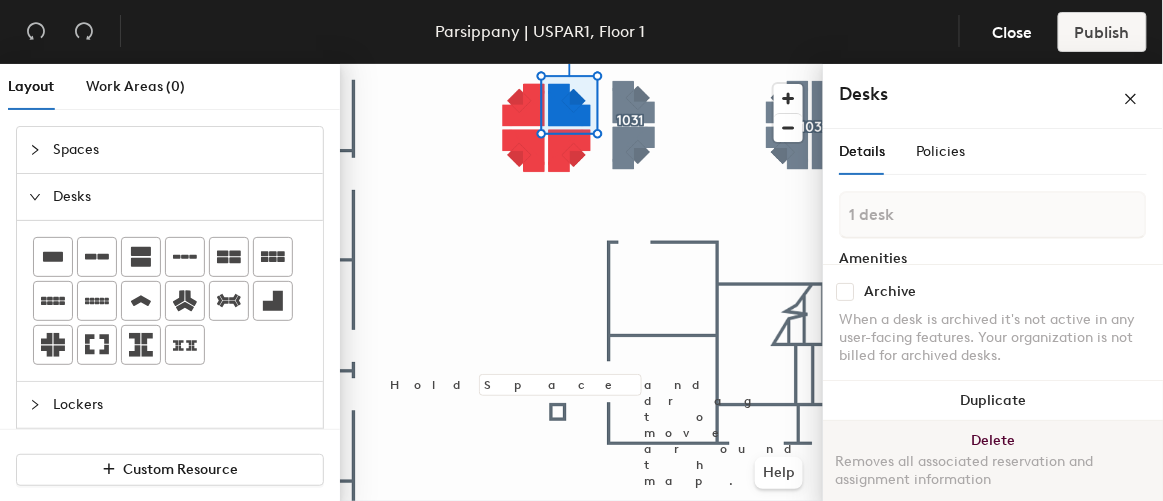 click on "Delete Removes all associated reservation and assignment information" at bounding box center (993, 465) 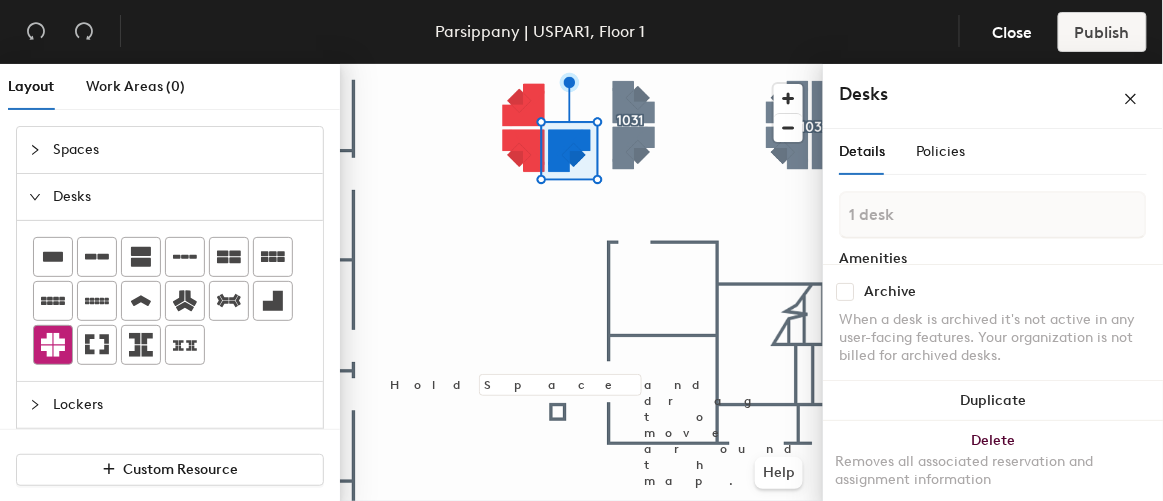 click 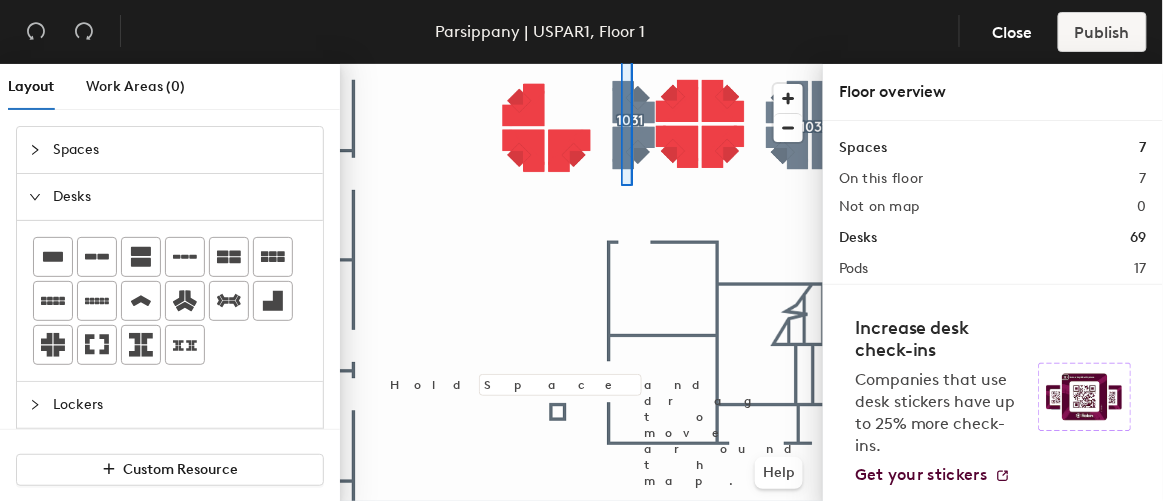 click on "Parsippany | USPAR1, Floor 1 Close Publish Layout Work Areas (0) Spaces Desks Lockers Parking Spots Points of Interest Furnishings Custom Resource Hold Space and drag to move around the map. Help Floor overview Spaces 7 On this floor 7 Not on map 0 Desks 69 Pods 17 Archived 0 Ungrouped 7 With stickers 0 All desks need to be in a pod before saving Lockers 0 Parking spots 0 Furnishings 20 Increase desk check-ins Companies that use desk stickers have up to 25% more check-ins. Get your stickers" 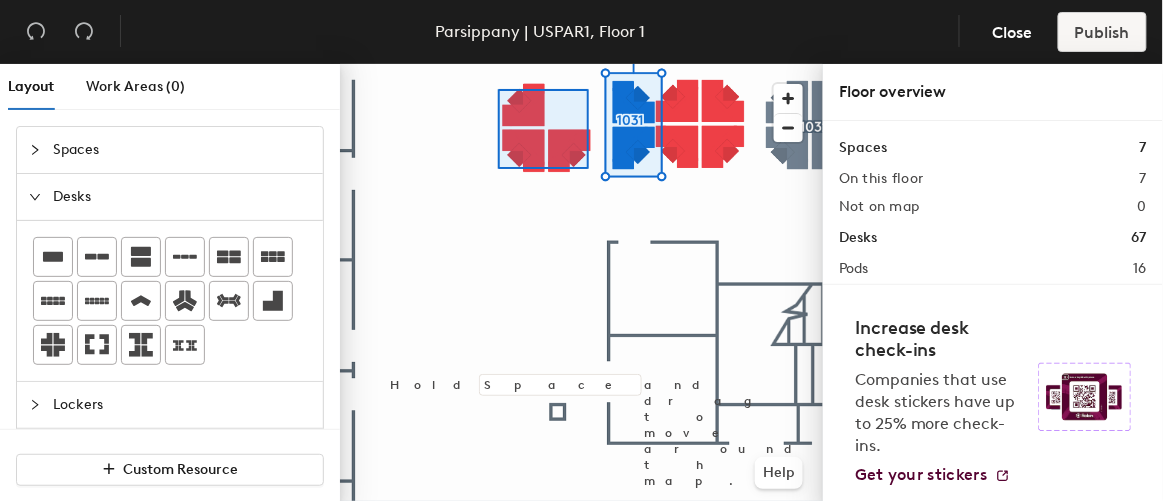 click 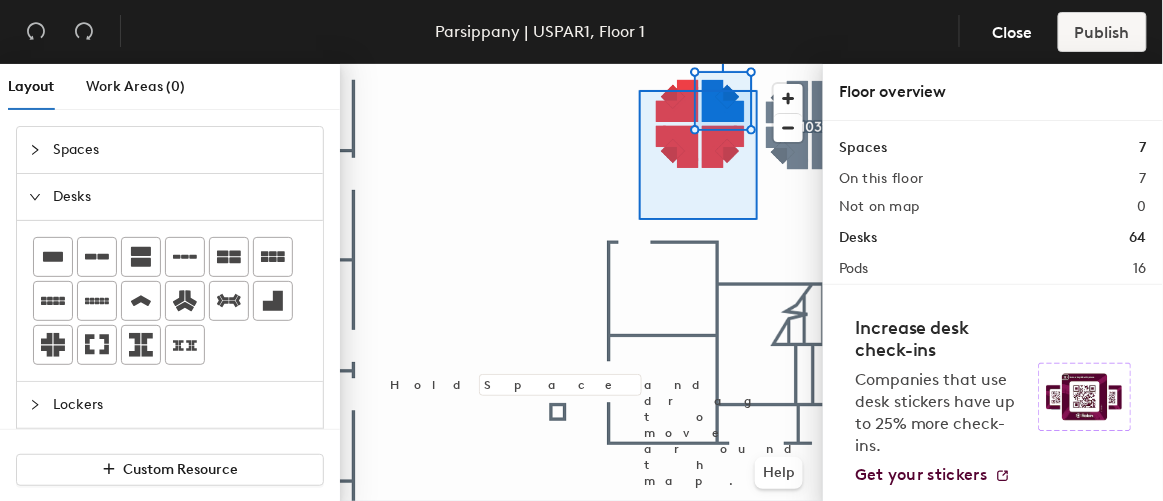 click 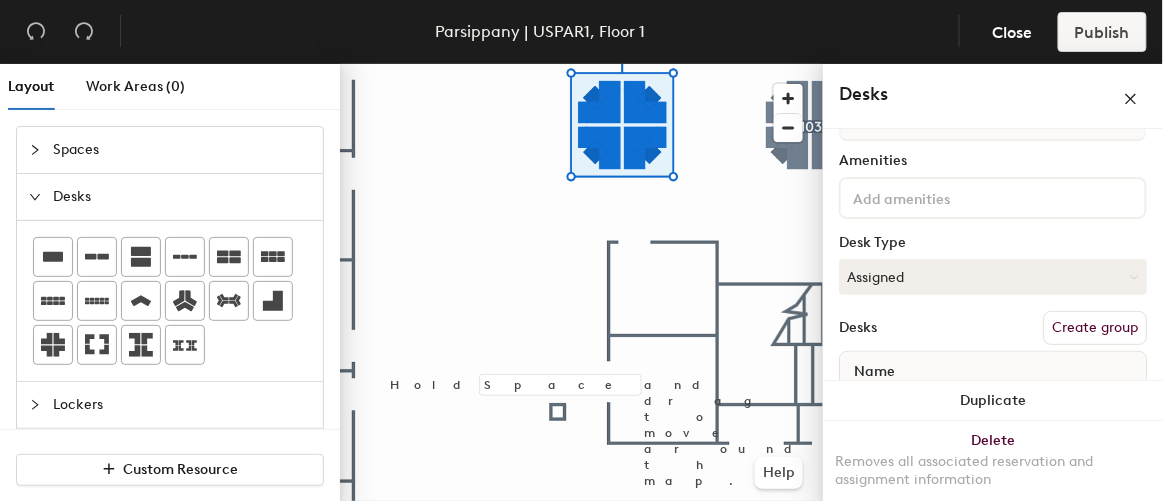scroll, scrollTop: 272, scrollLeft: 0, axis: vertical 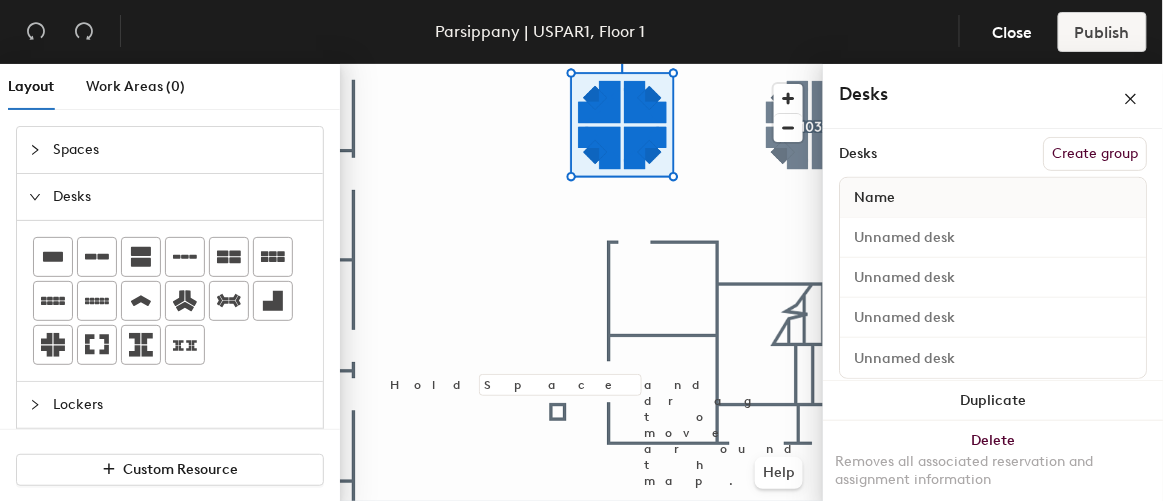 click on "Create group" at bounding box center (1095, 154) 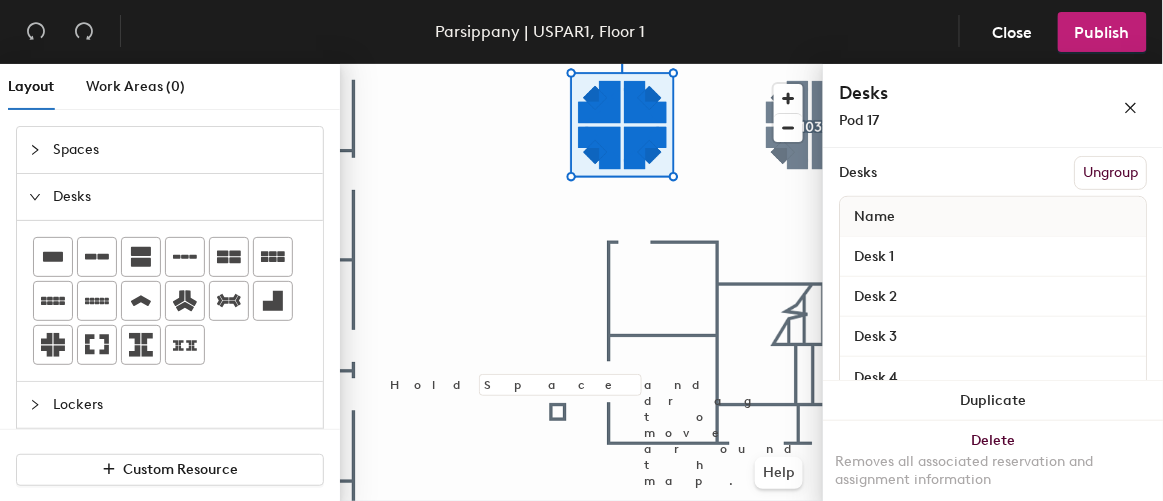 scroll, scrollTop: 0, scrollLeft: 0, axis: both 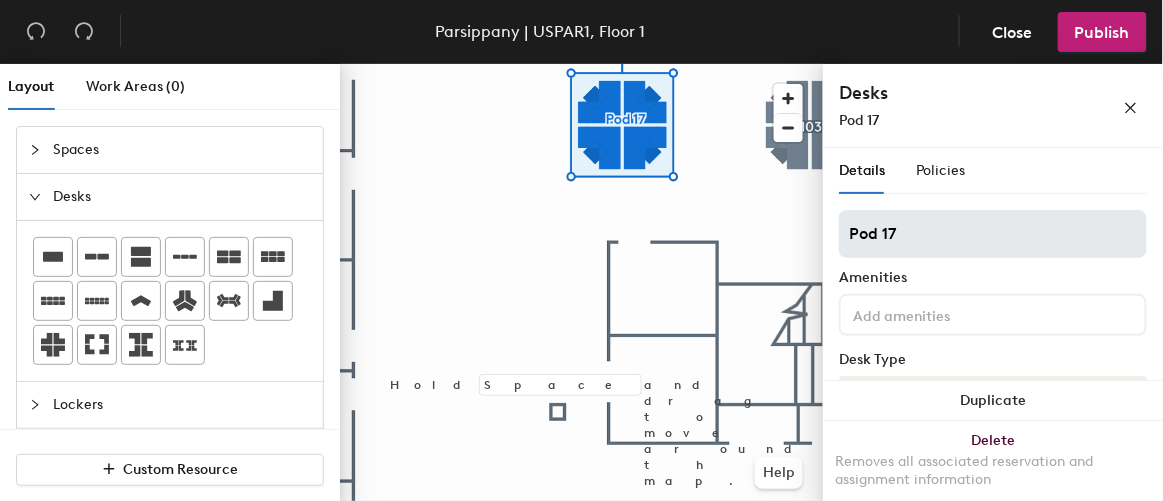 click on "Layout Work Areas (0) Spaces Desks Lockers Parking Spots Points of Interest Furnishings Custom Resource Hold Space and drag to move around the map. Help Desks Pod 17 Details Policies Pod 17 Amenities Desk Type Assigned Desks Ungroup Name Desk 1 Desk 2 Desk 3 Desk 4 Duplicate Delete Removes all associated reservation and assignment information" 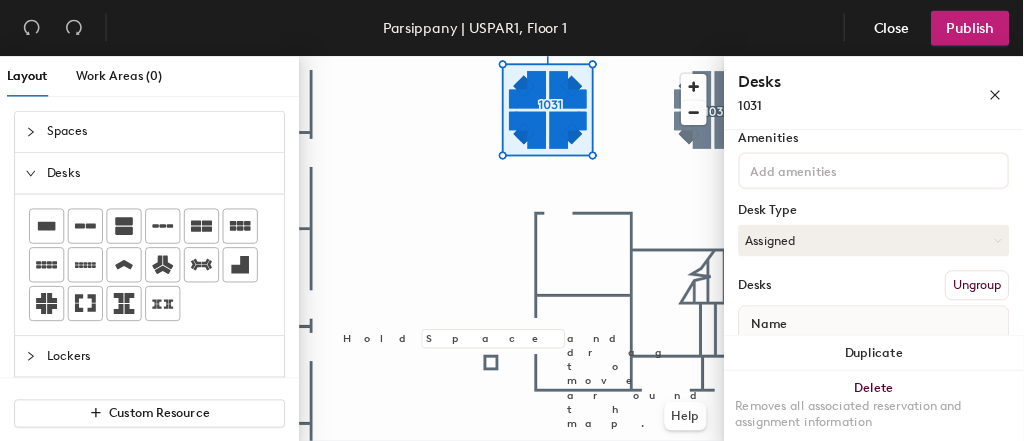 scroll, scrollTop: 313, scrollLeft: 0, axis: vertical 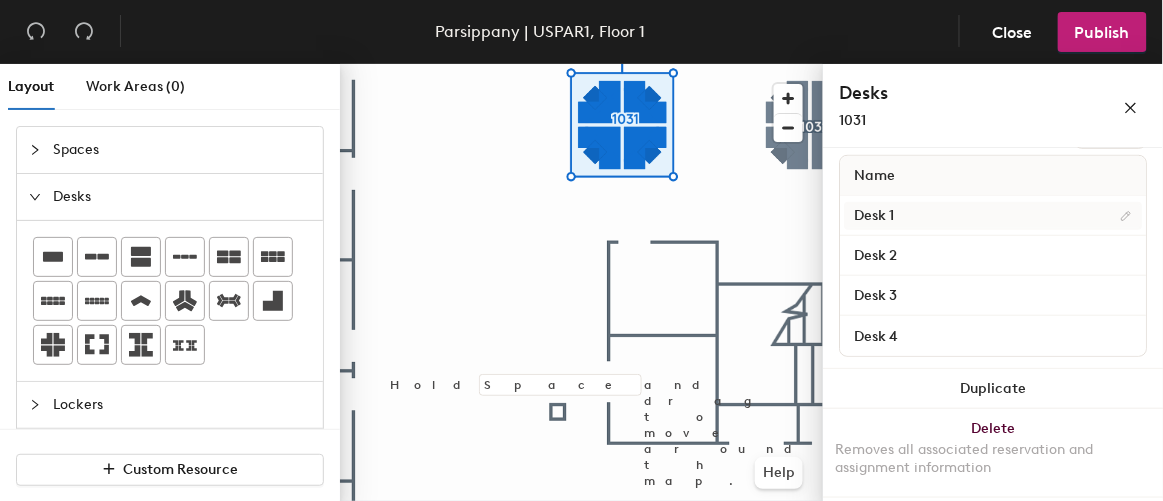 type on "1031" 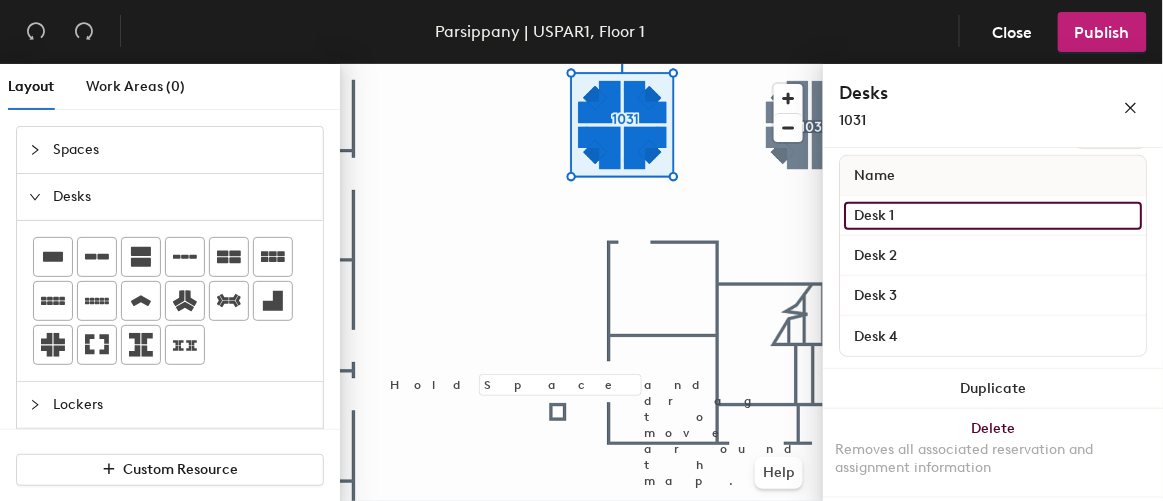 click on "Desk 1" at bounding box center (993, 216) 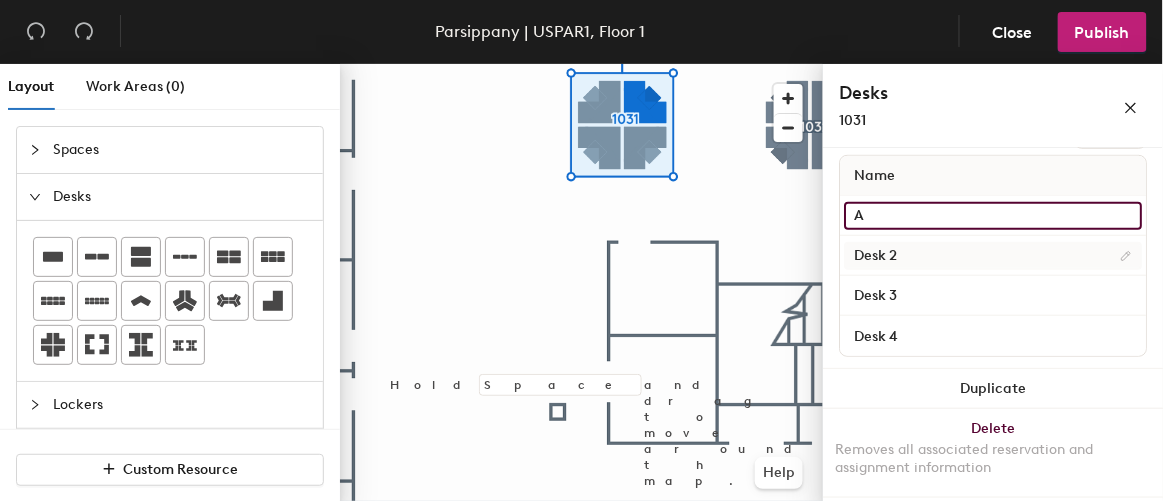 type on "A" 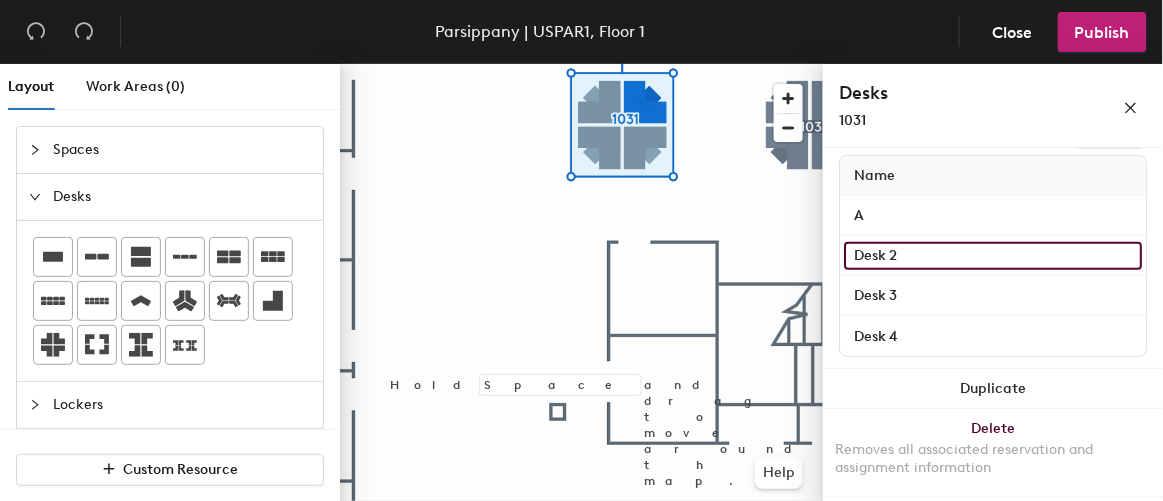 click on "Desk 2" at bounding box center [993, 256] 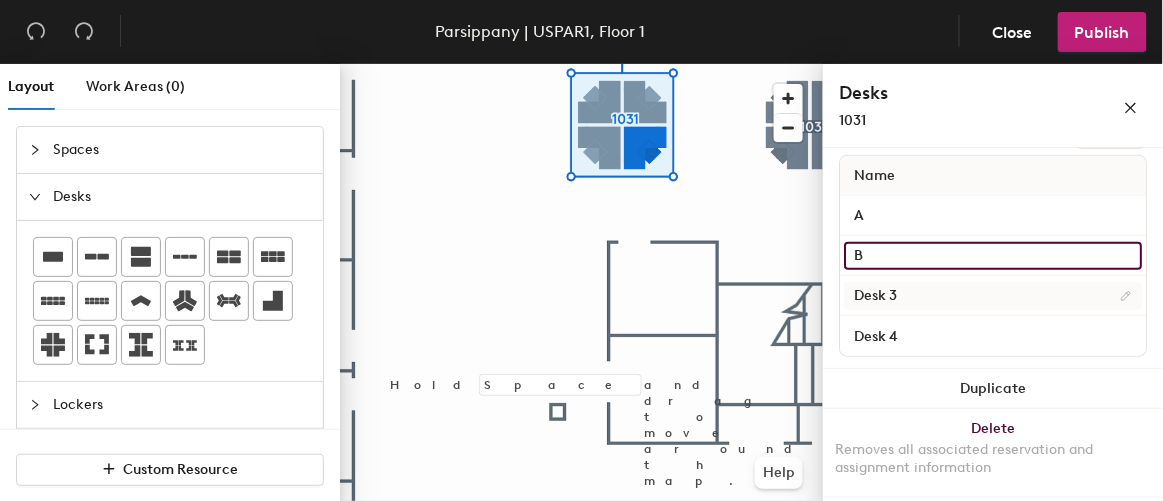 type on "B" 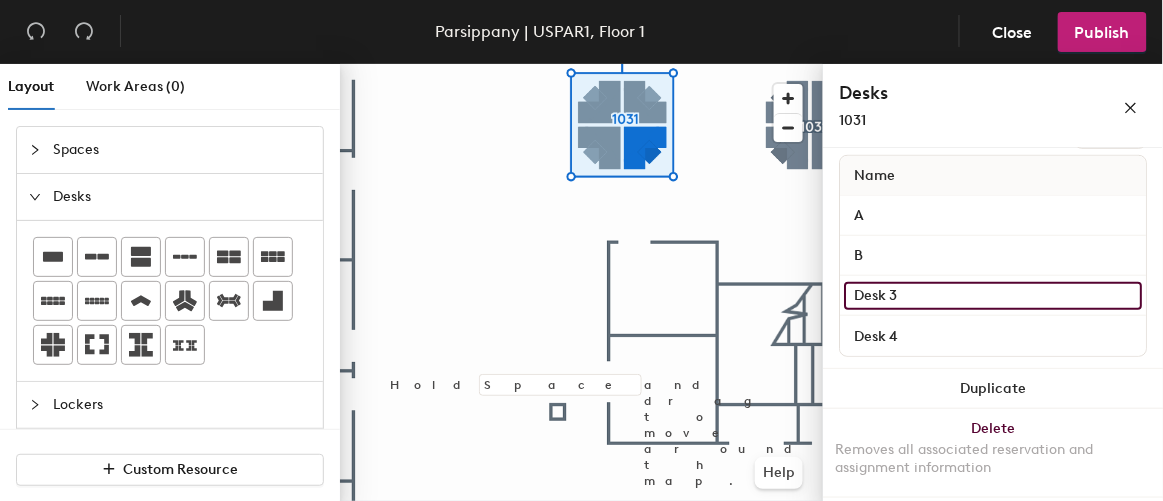 click on "Desk 3" at bounding box center [993, 296] 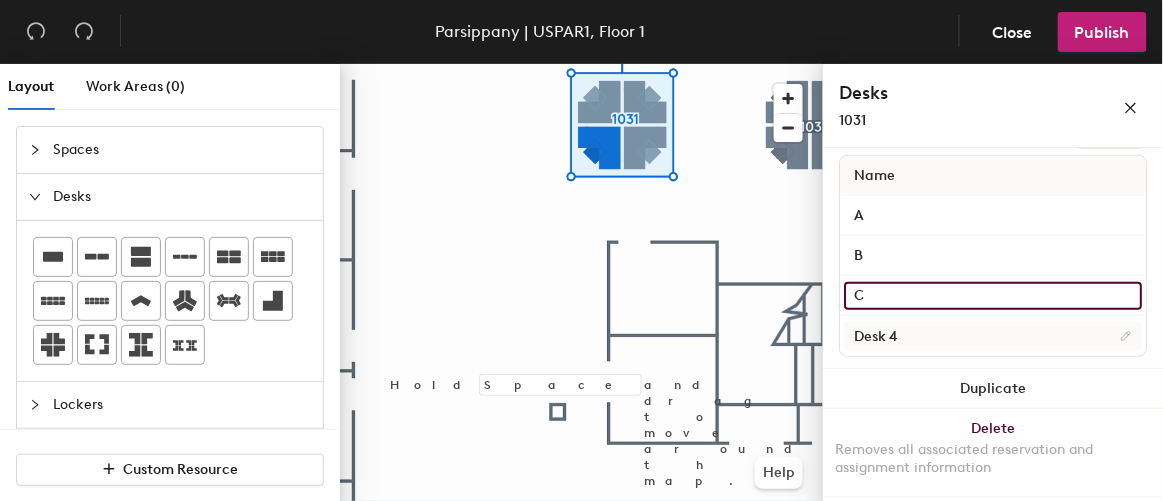type on "C" 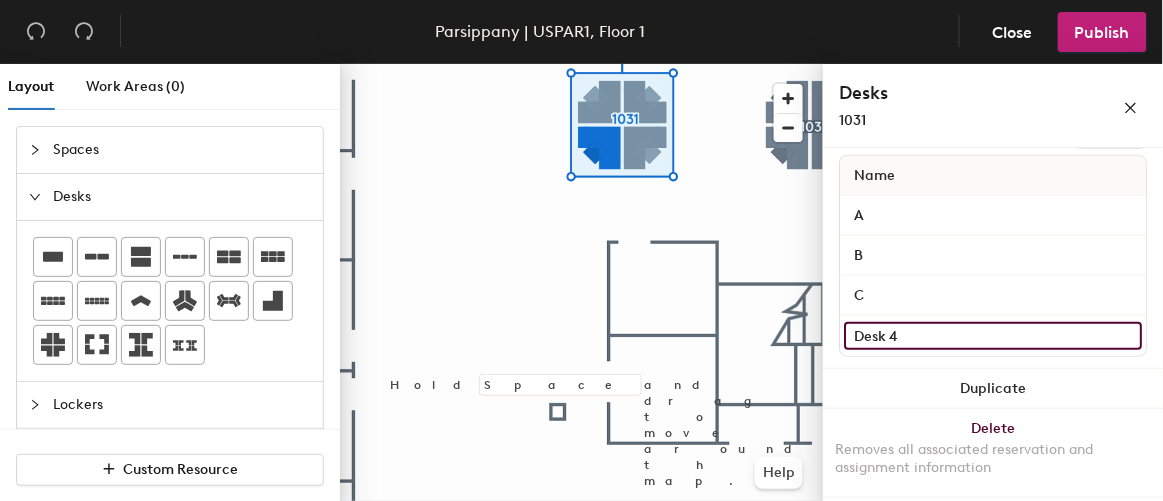 click on "Desk 4" at bounding box center [993, 336] 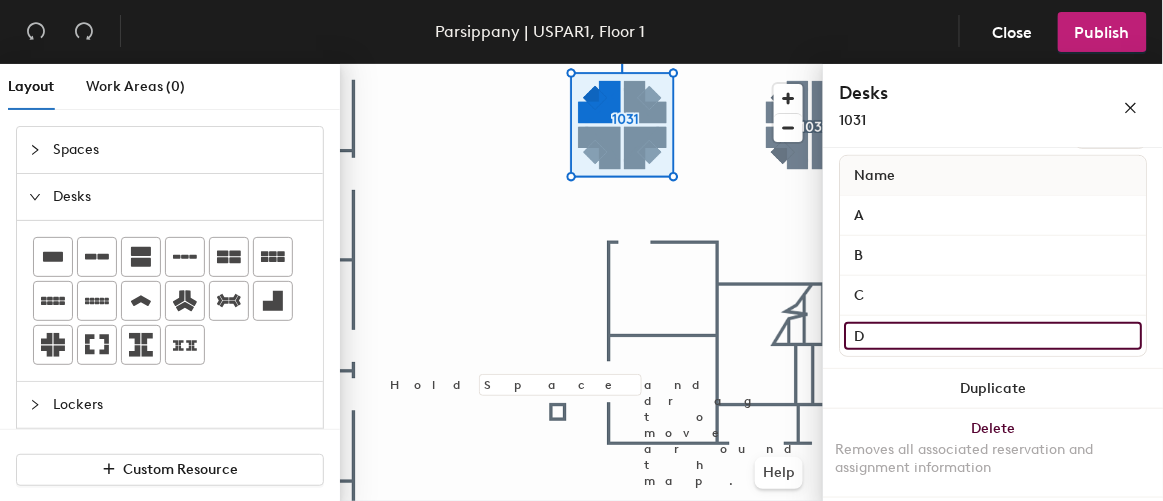 type on "D" 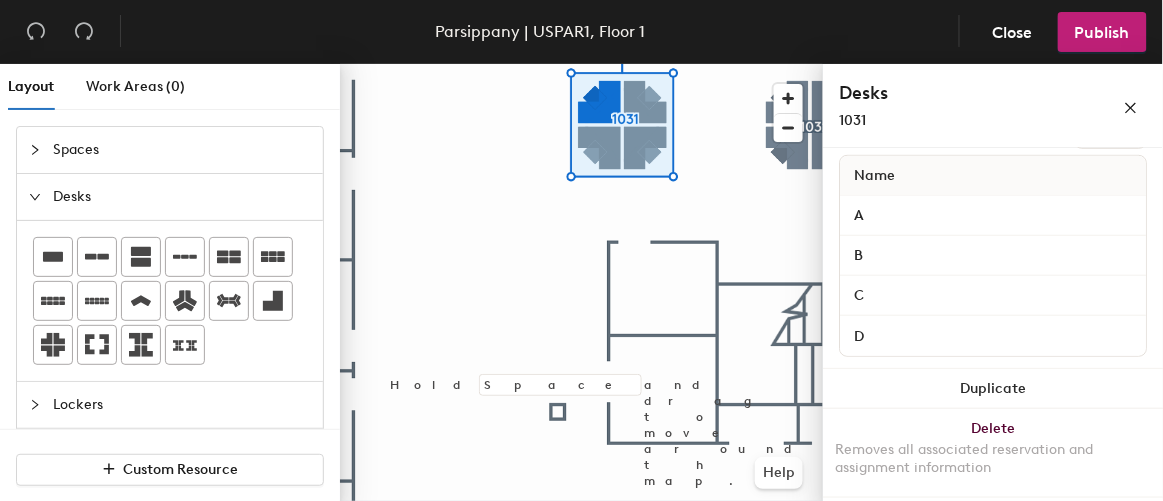 click 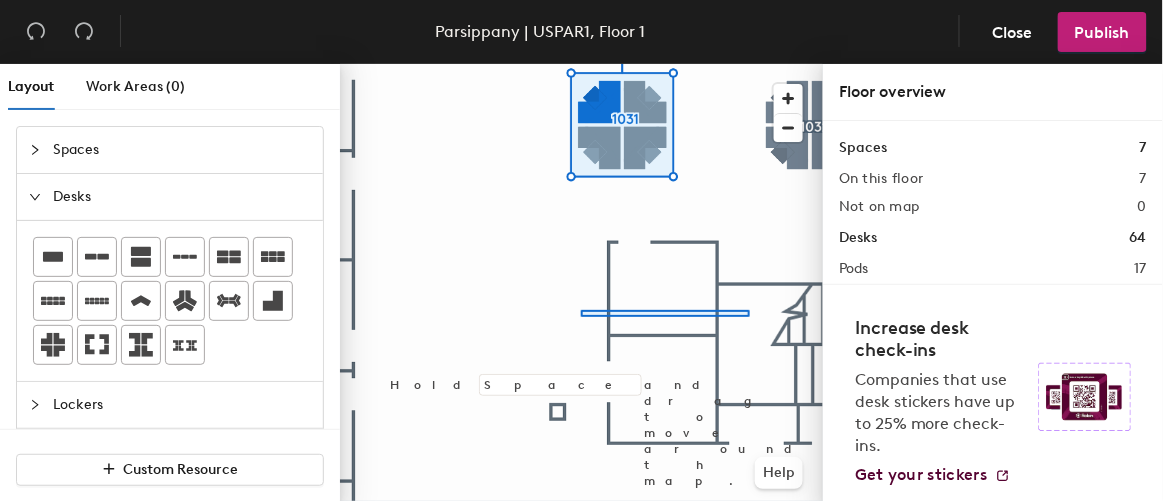 click 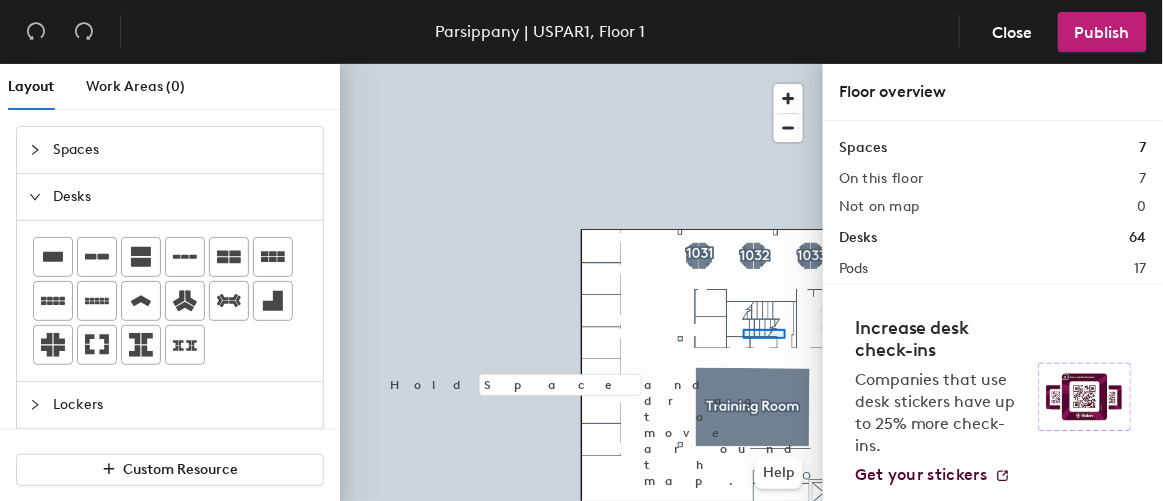 click 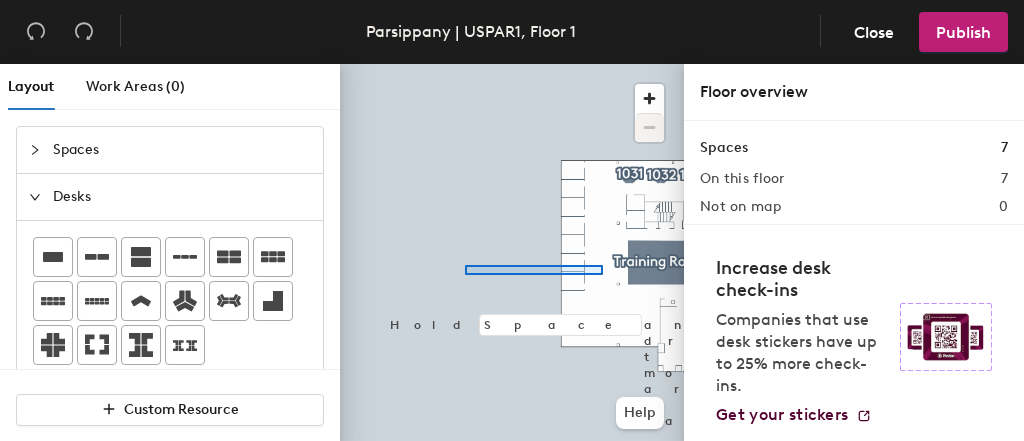 click 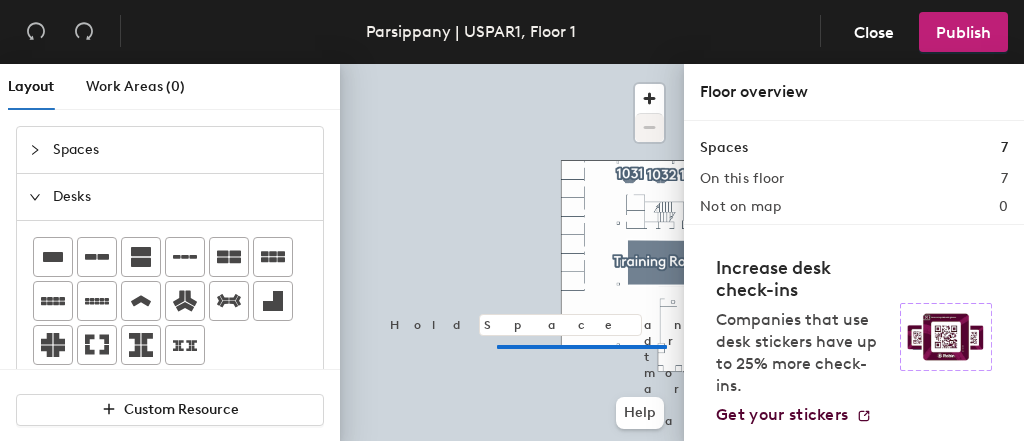 click 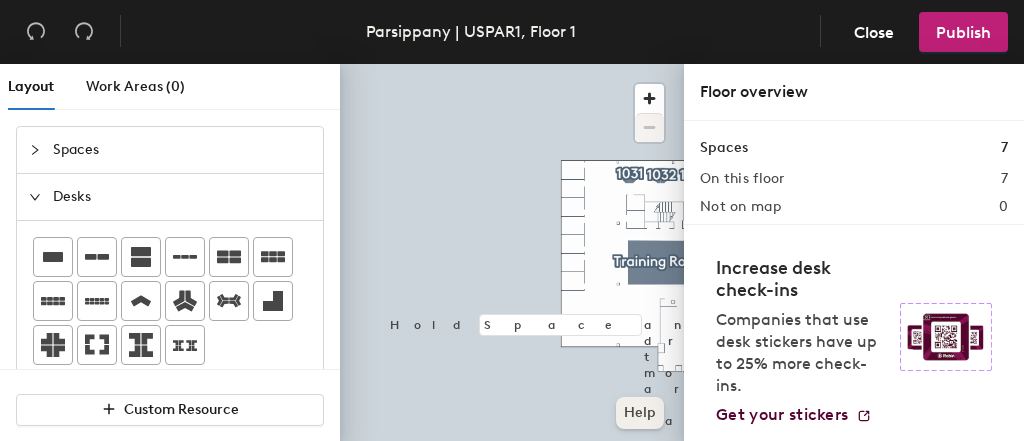 click on "Help" 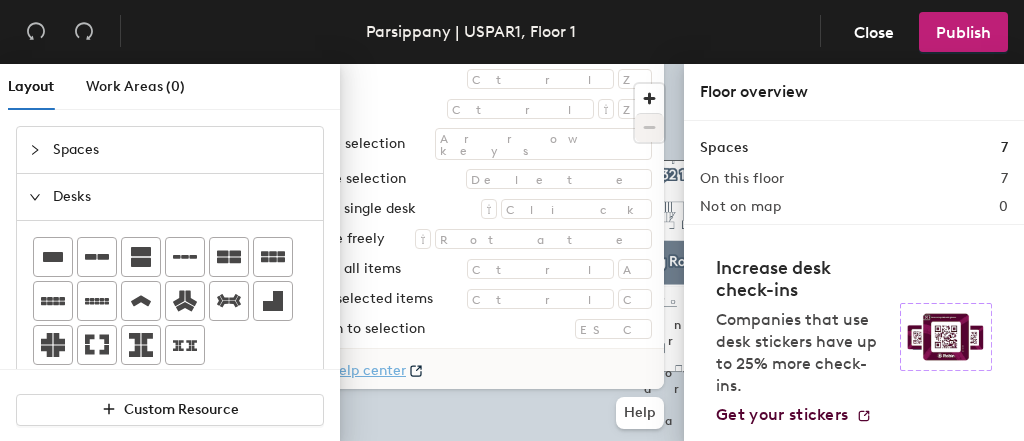 type 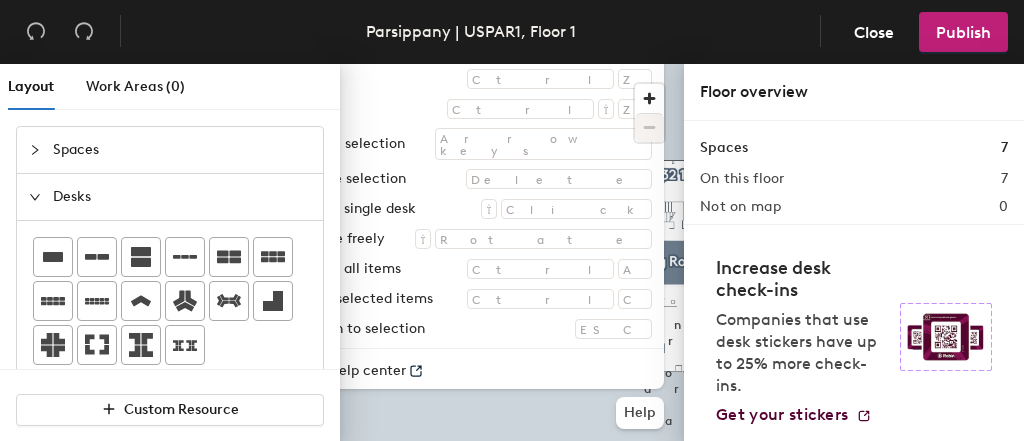 click 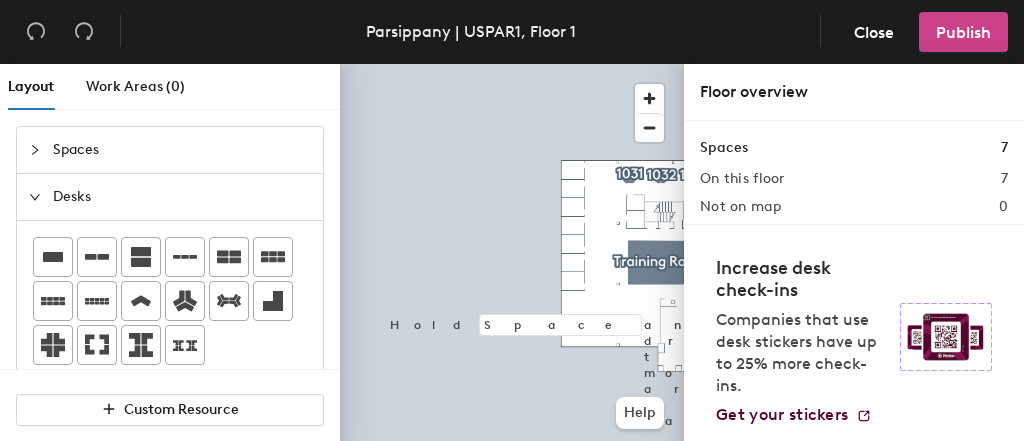 click on "Publish" 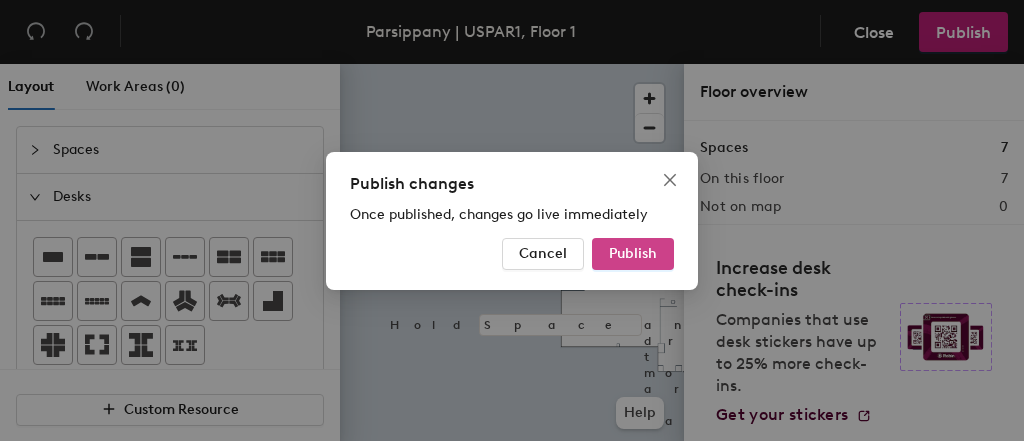 click on "Publish" at bounding box center (633, 253) 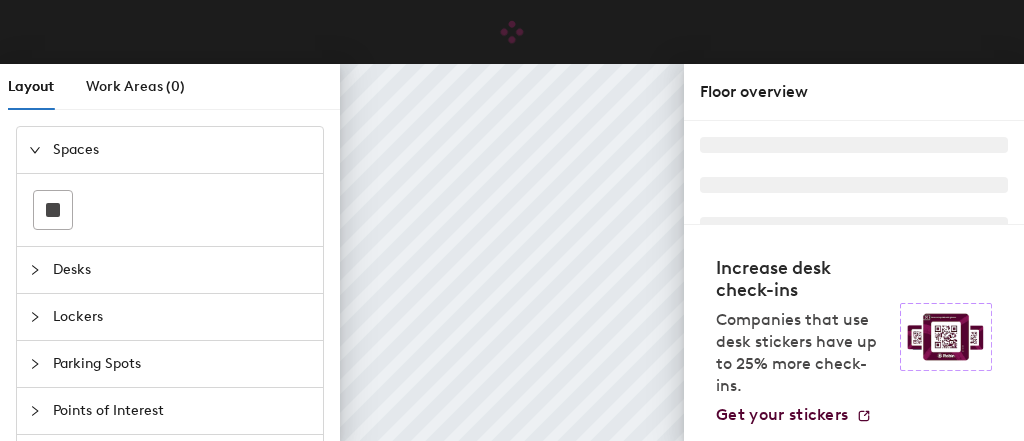 scroll, scrollTop: 0, scrollLeft: 0, axis: both 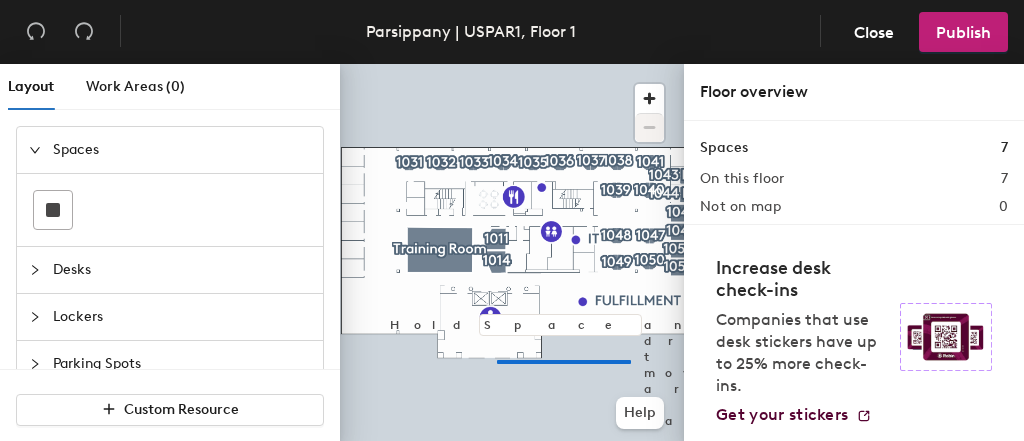 click 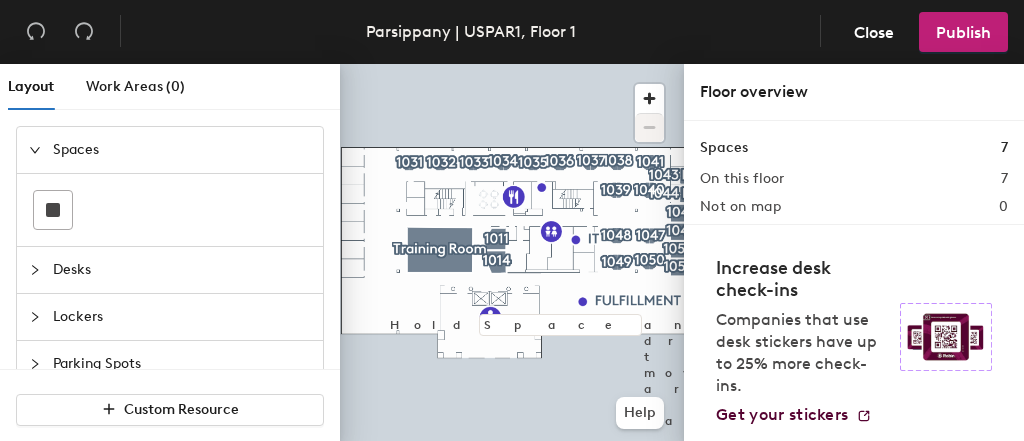 scroll, scrollTop: 124, scrollLeft: 0, axis: vertical 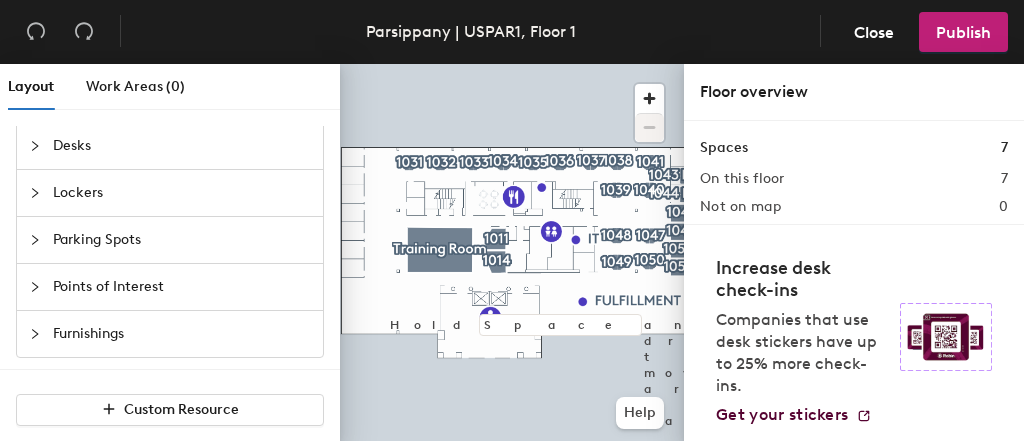 click 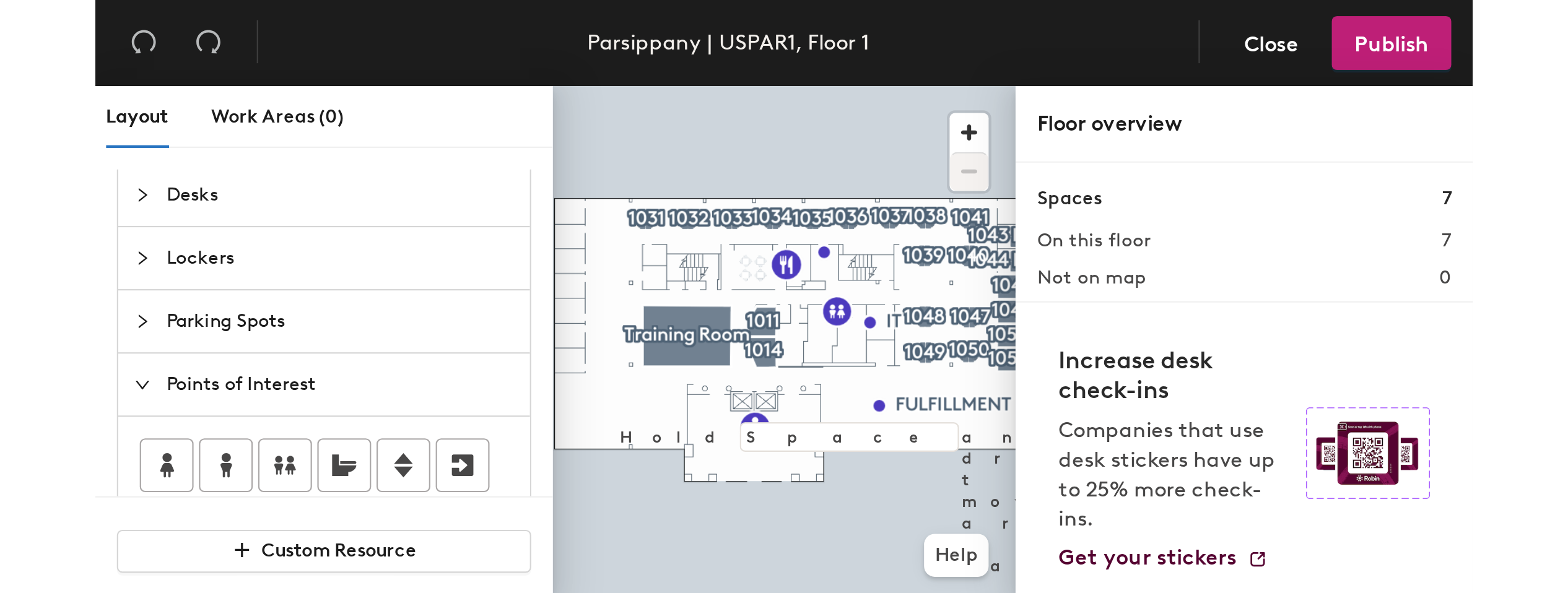 scroll, scrollTop: 130, scrollLeft: 0, axis: vertical 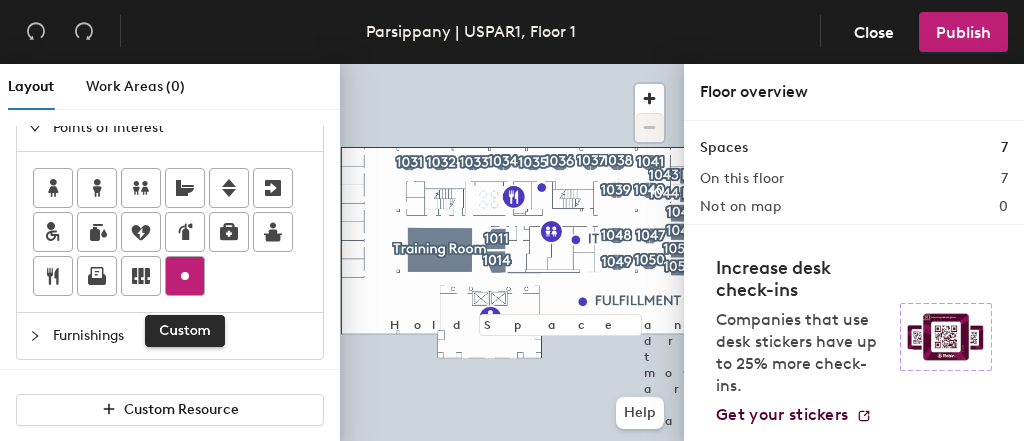 click 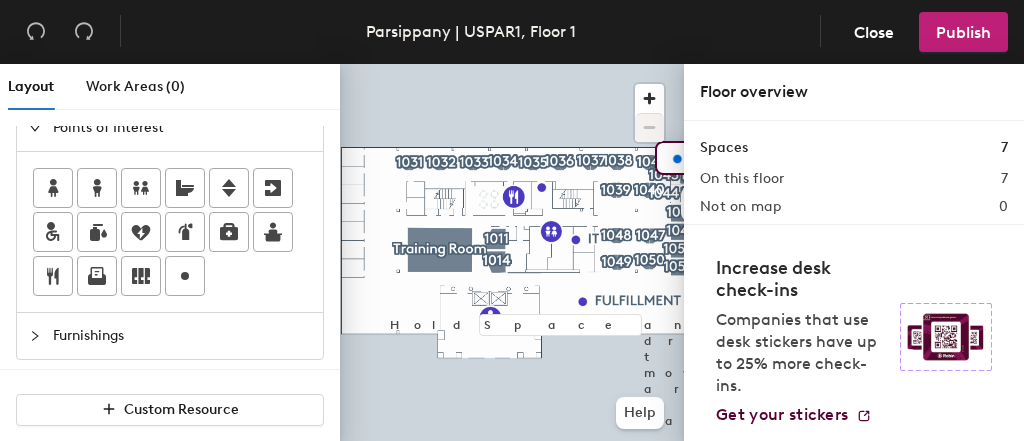 click 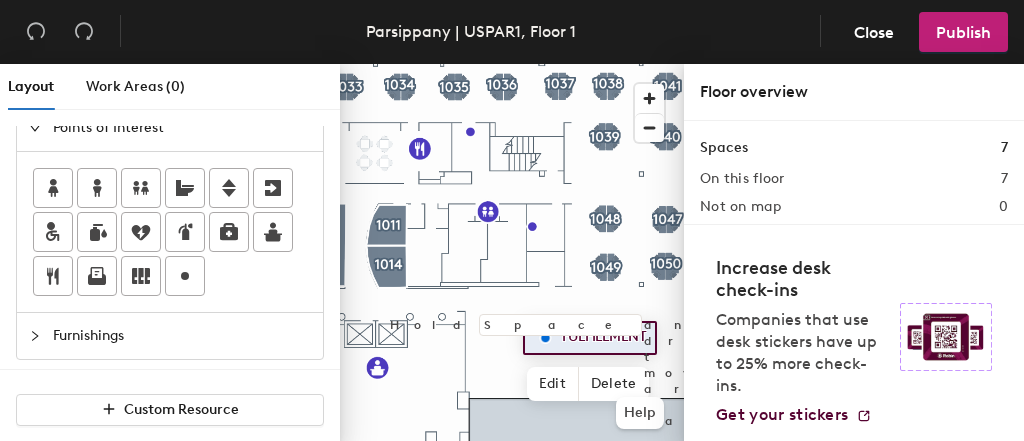 click 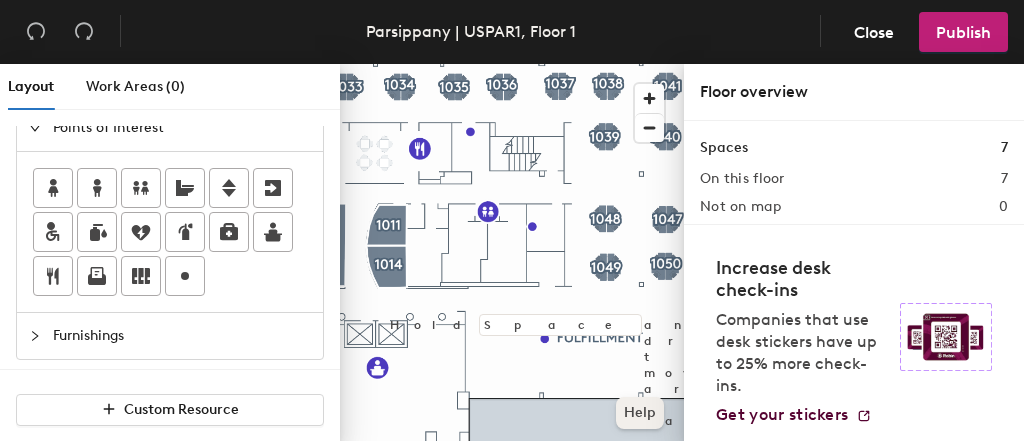 click on "Hold Space and drag to move around the map. Help" 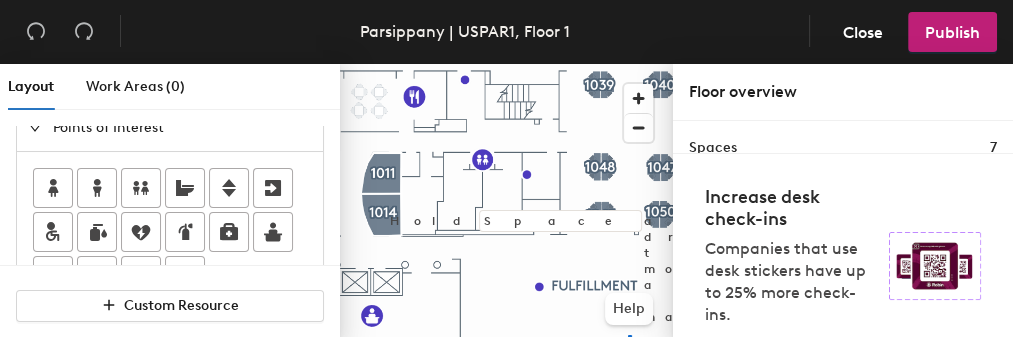 drag, startPoint x: 646, startPoint y: 418, endPoint x: 628, endPoint y: 358, distance: 62.641838 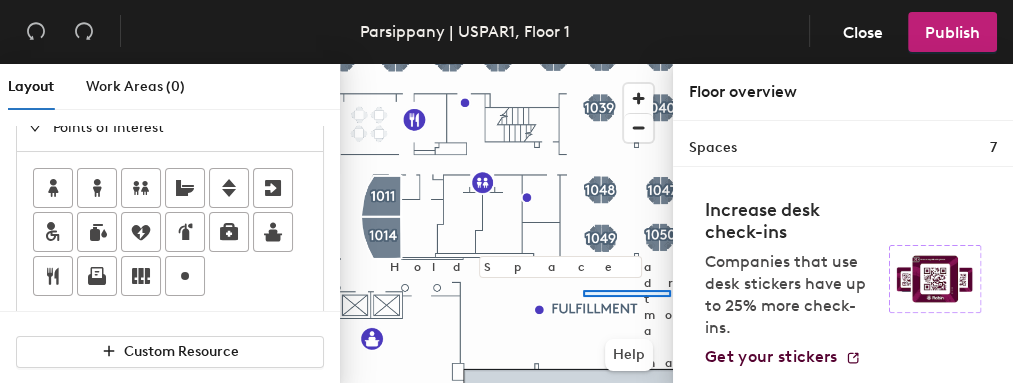 click 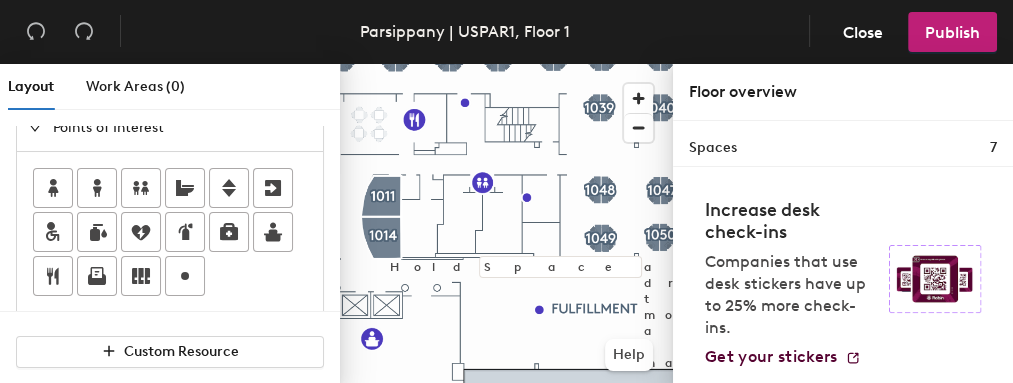click on "Floor overview" 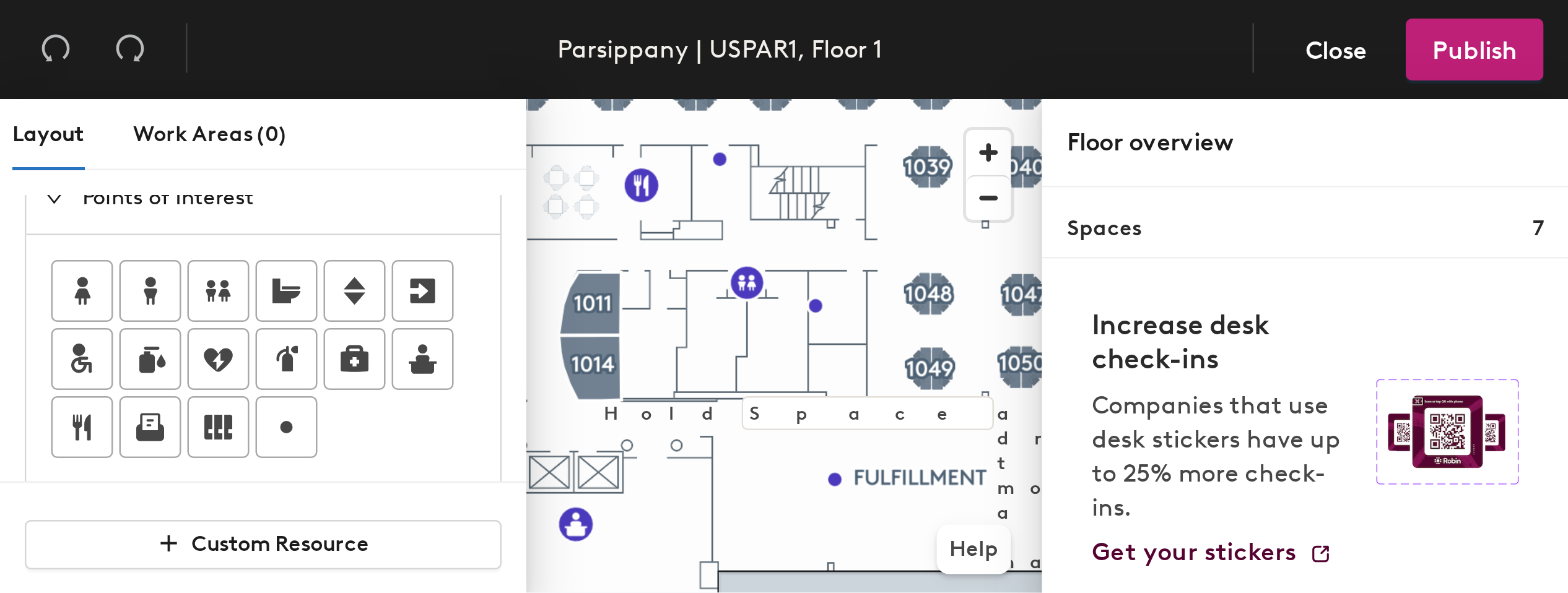 scroll, scrollTop: 0, scrollLeft: 0, axis: both 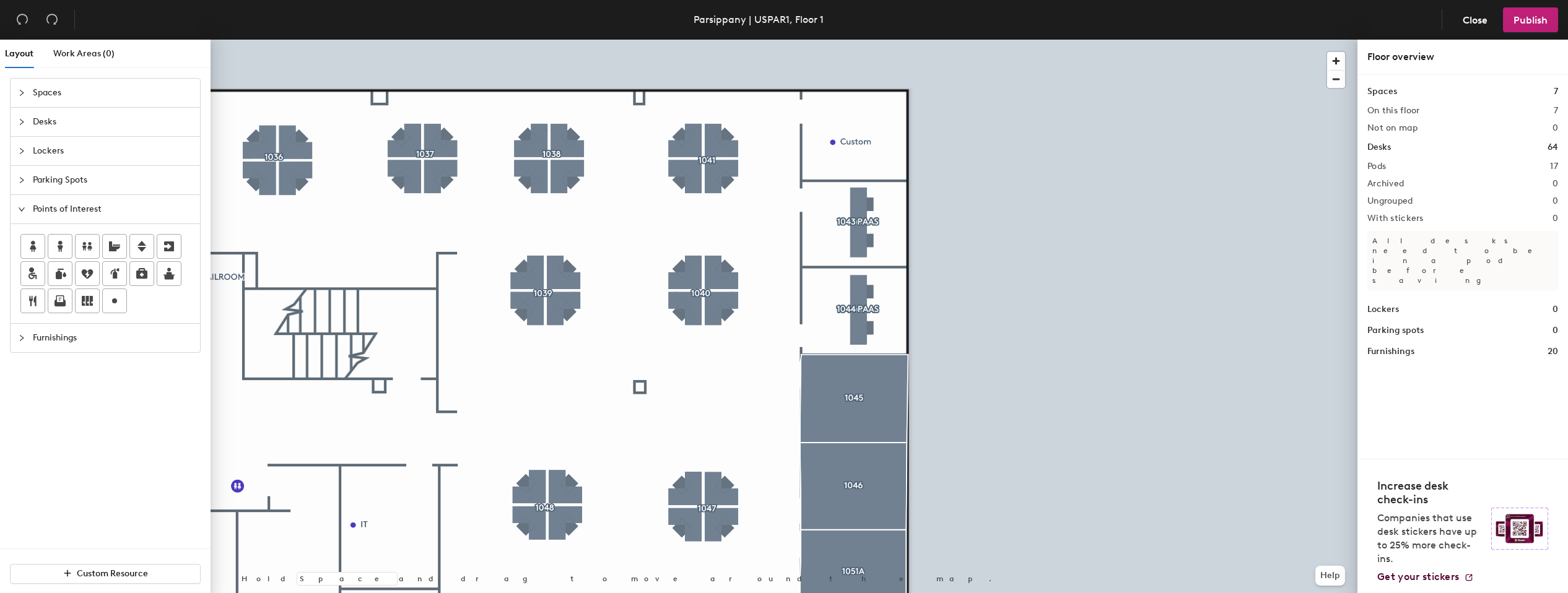 click 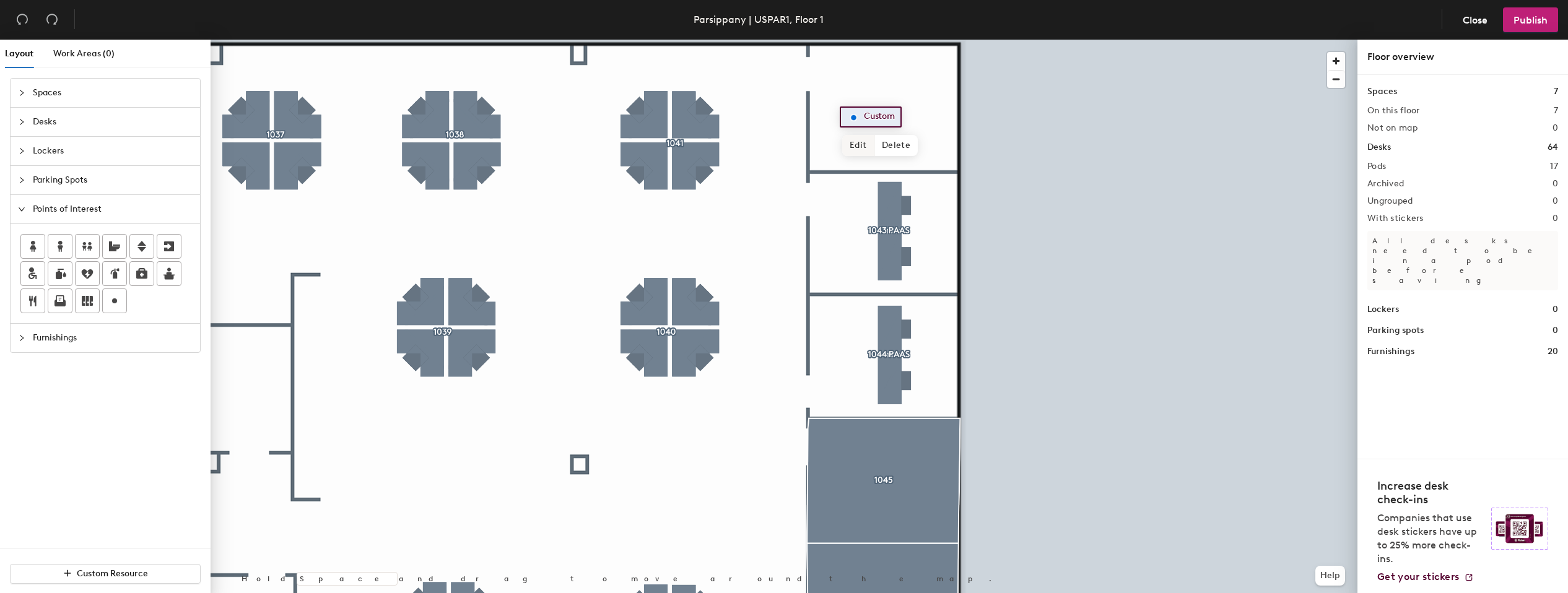 click on "Edit" 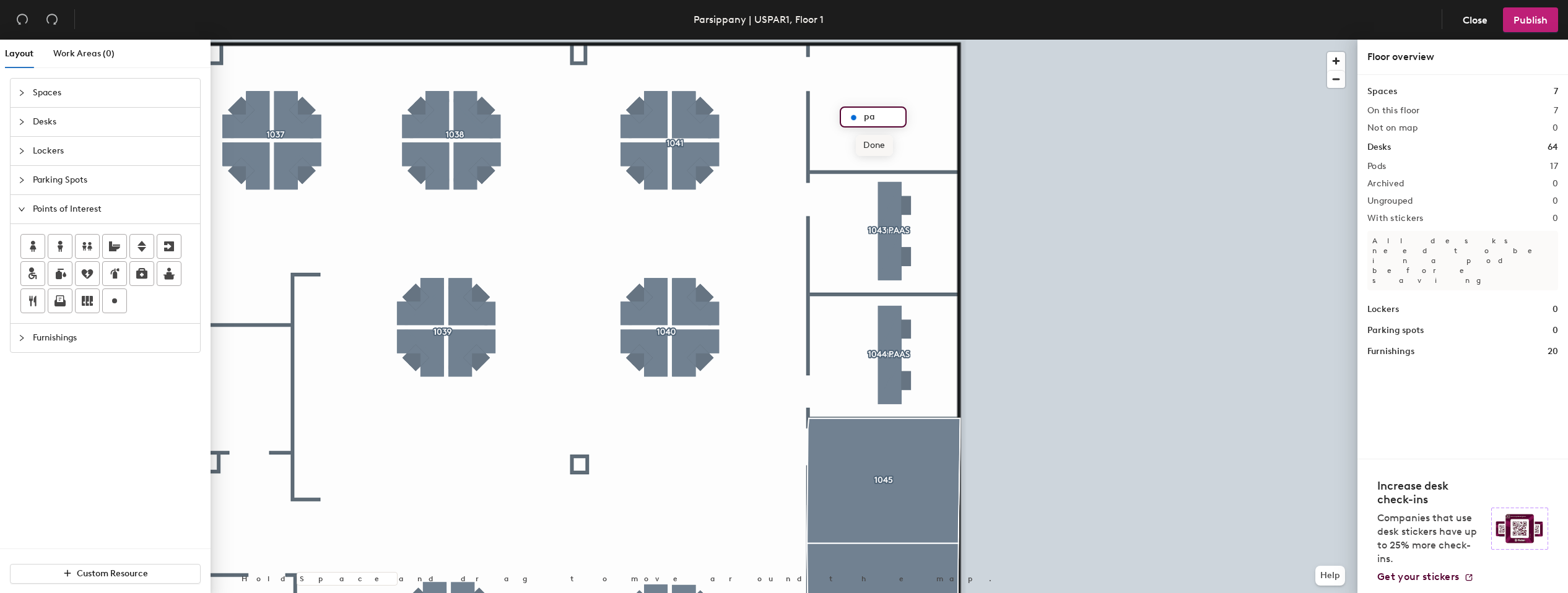 type on "p" 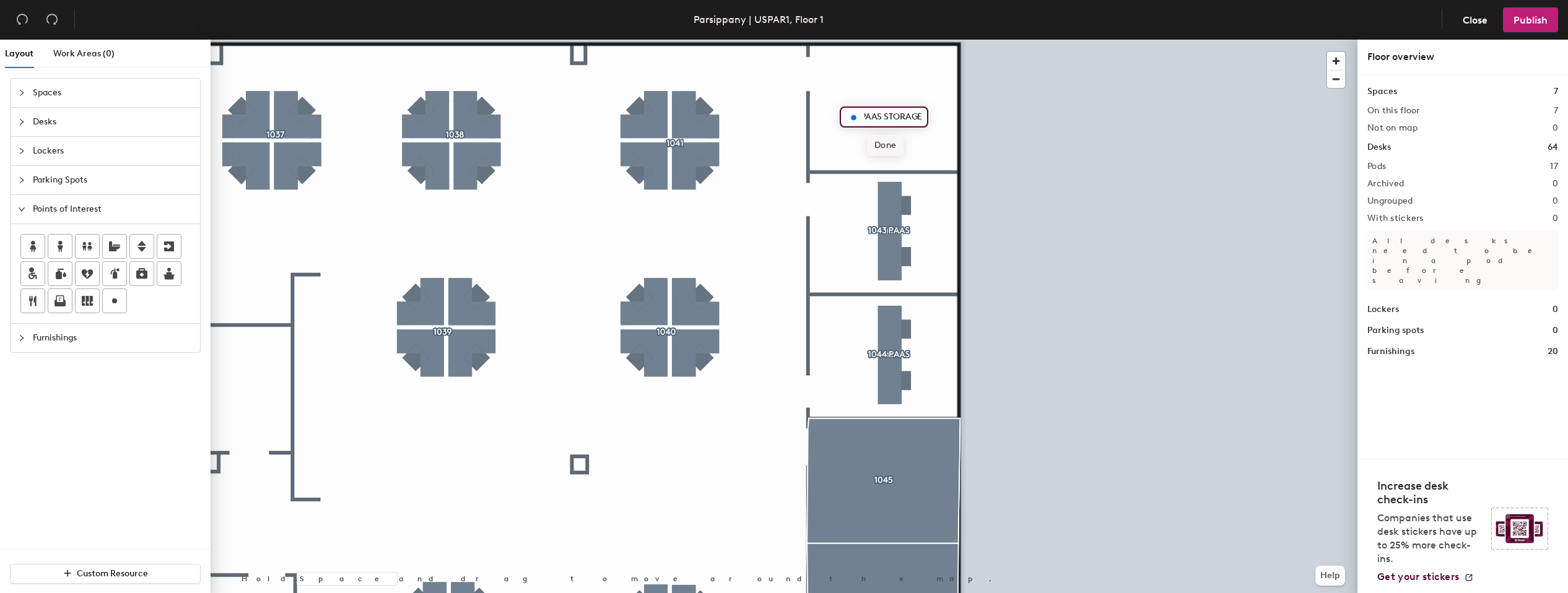 scroll, scrollTop: 0, scrollLeft: 0, axis: both 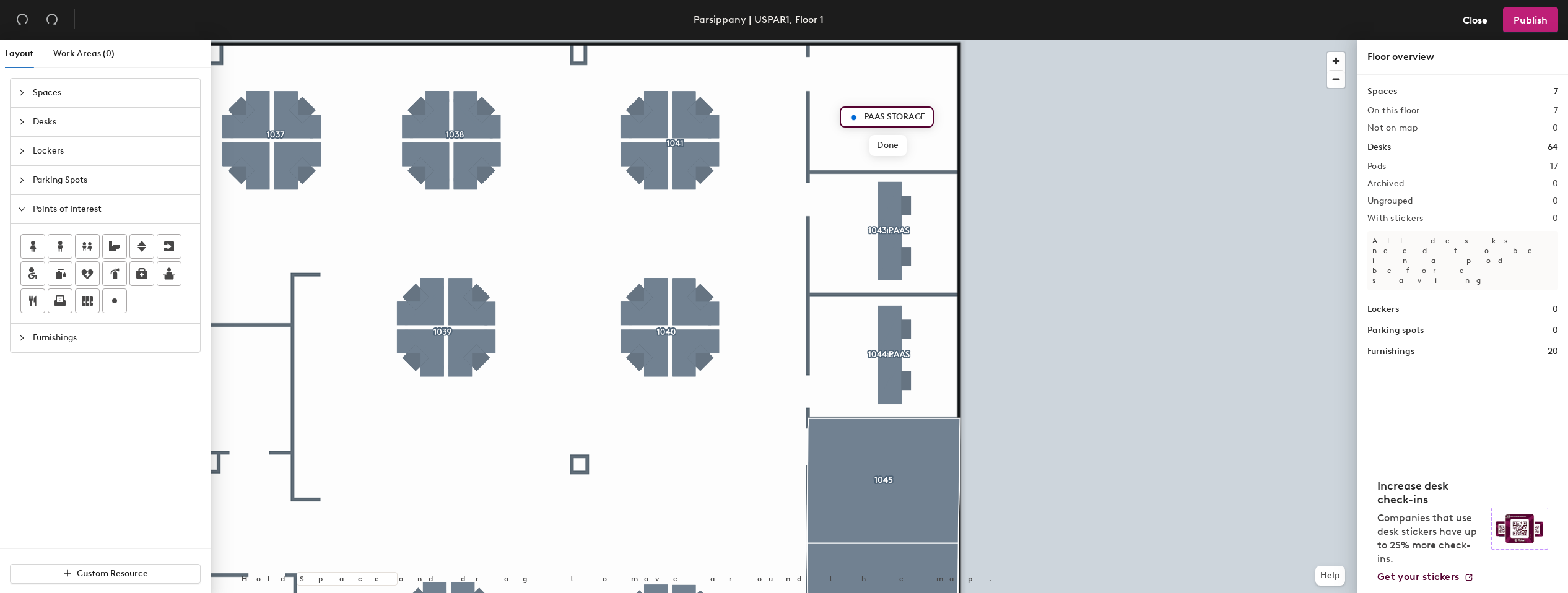 type on "PAAS STORAGE" 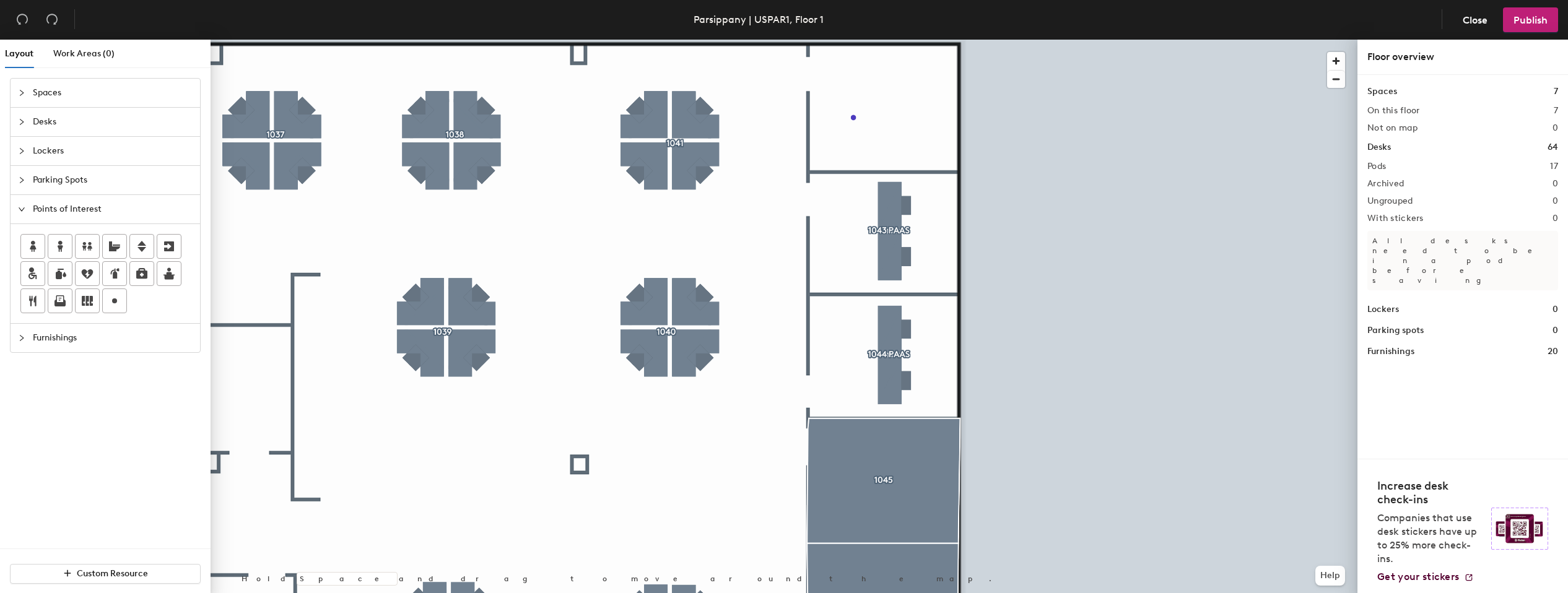 click 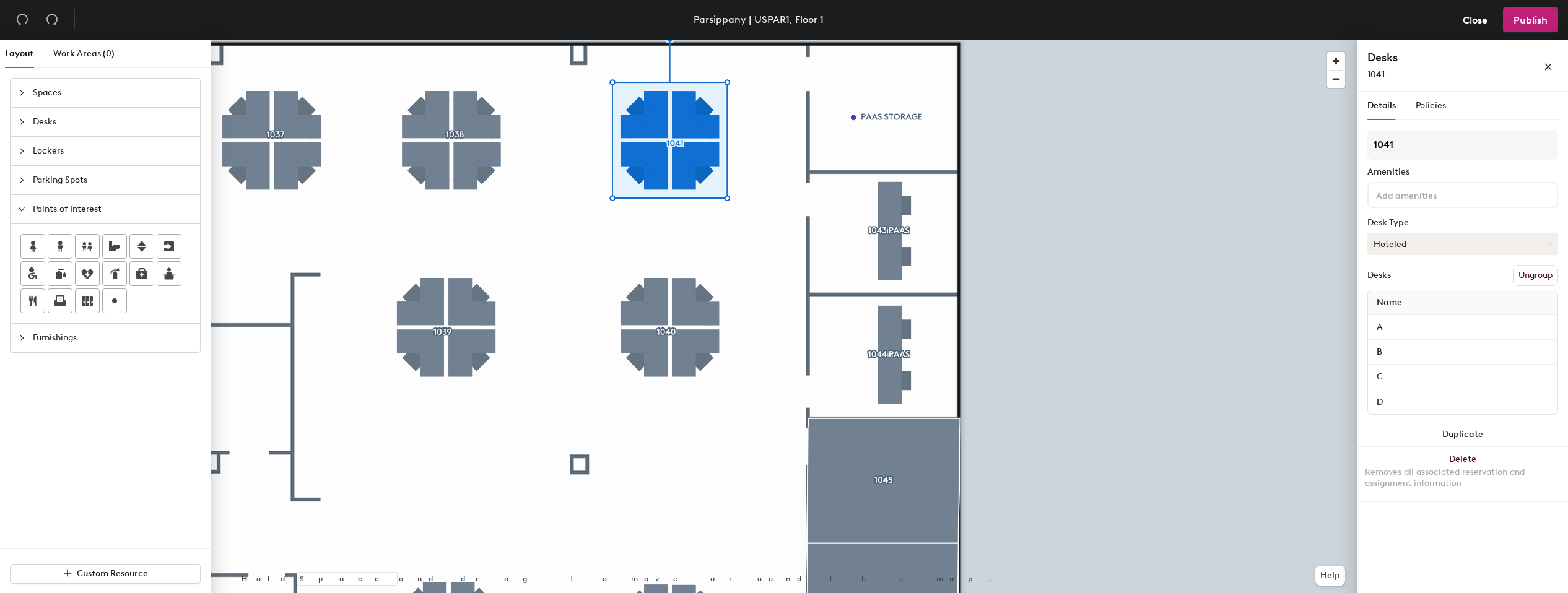 click on "Hoteled" at bounding box center (1463, 244) 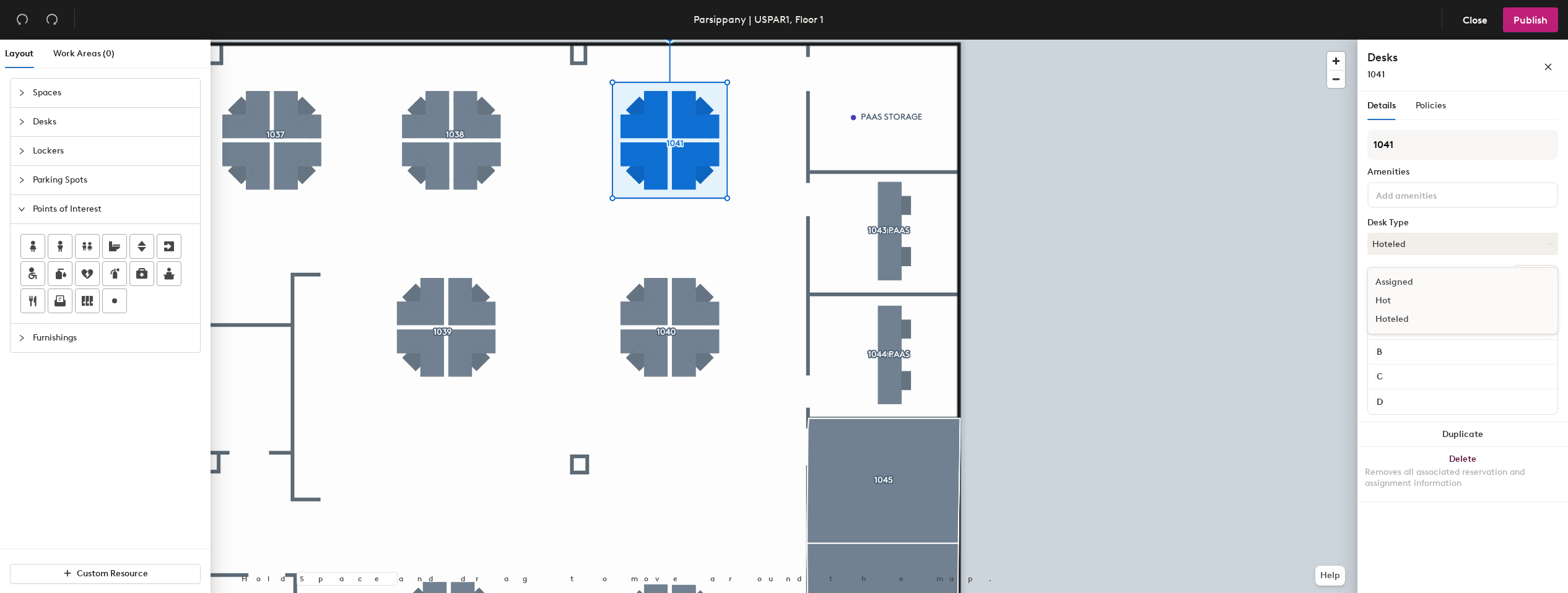 click on "Assigned" at bounding box center [1430, 282] 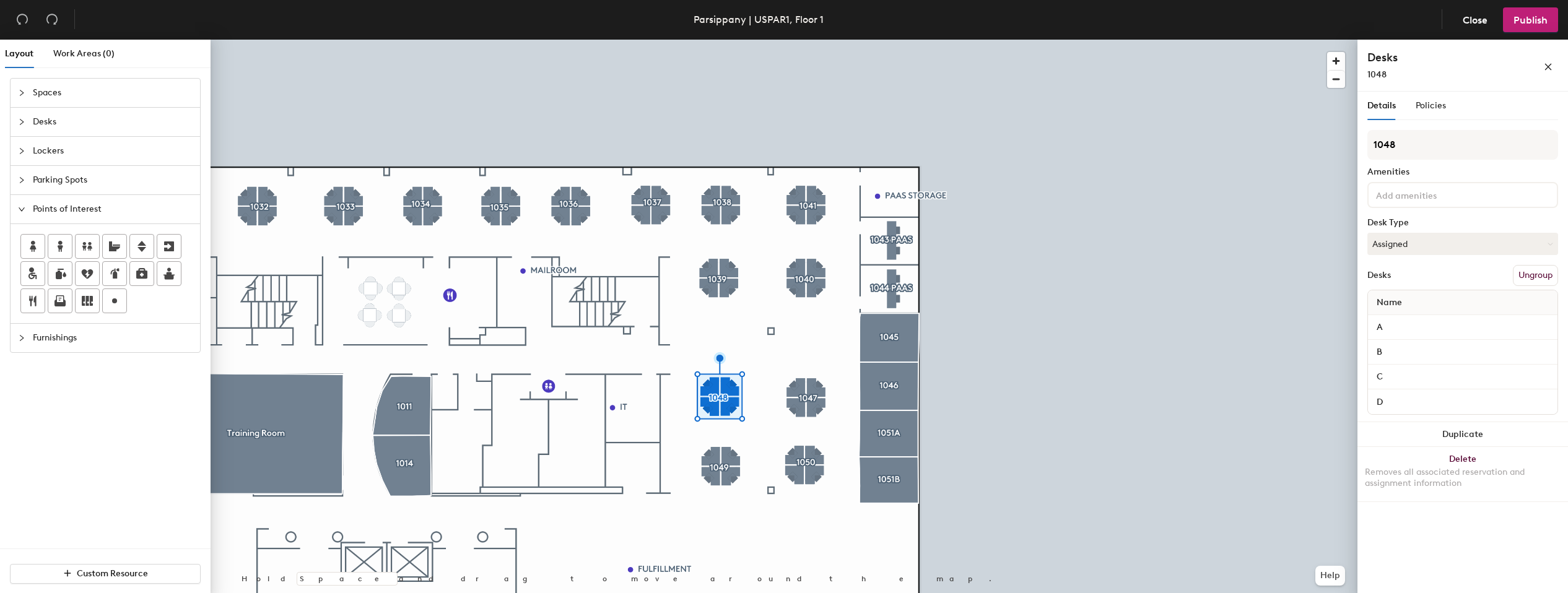 click on "1048" 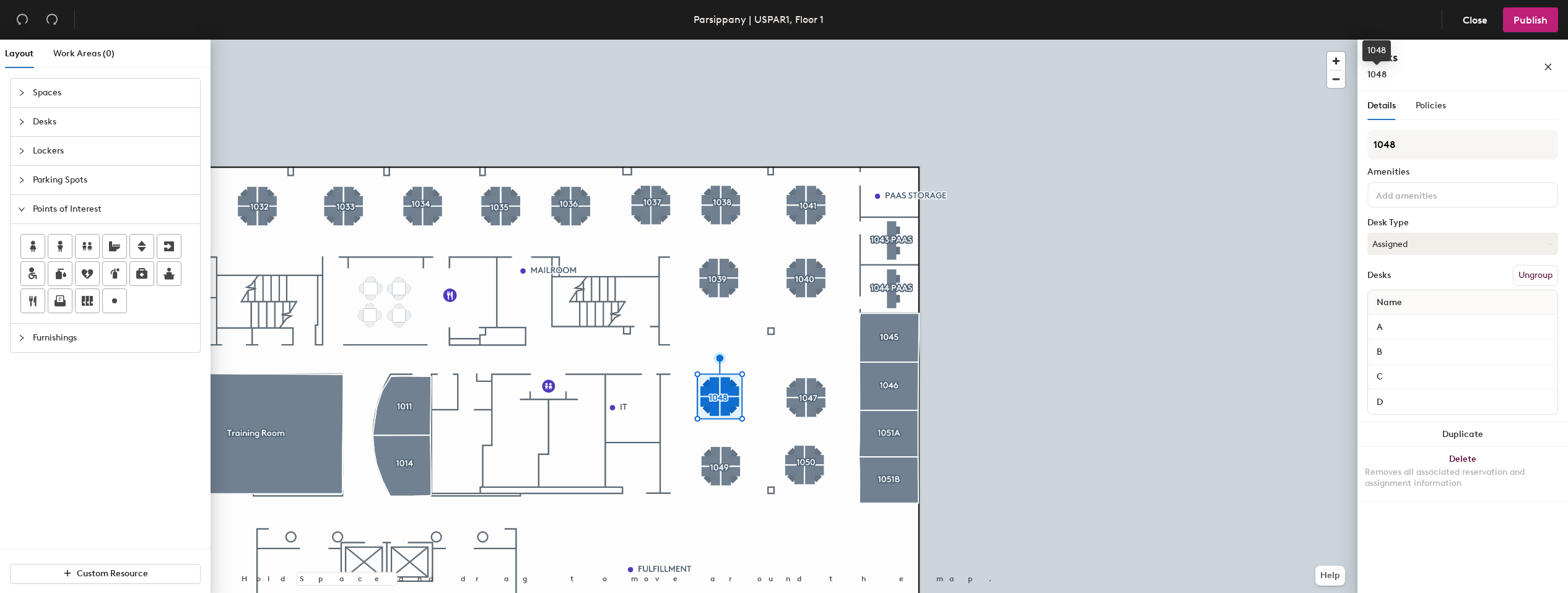 click on "1048" 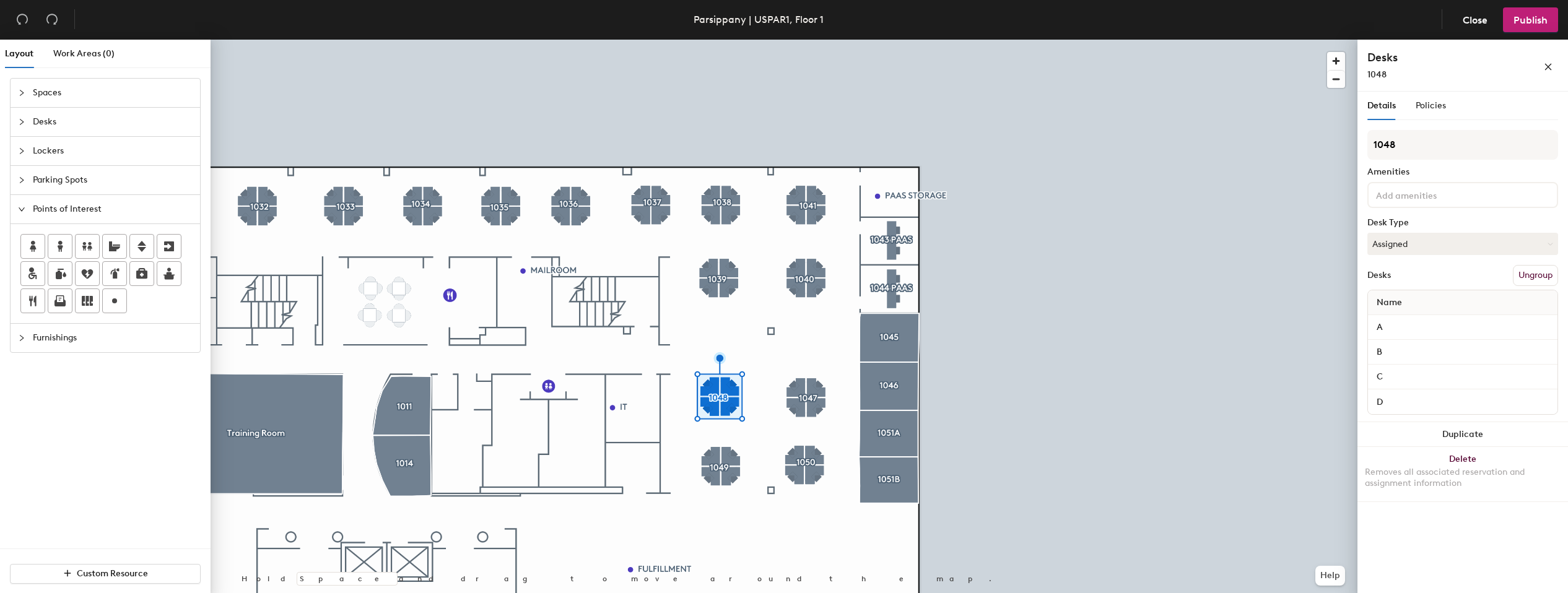 click on "Desks 1048" 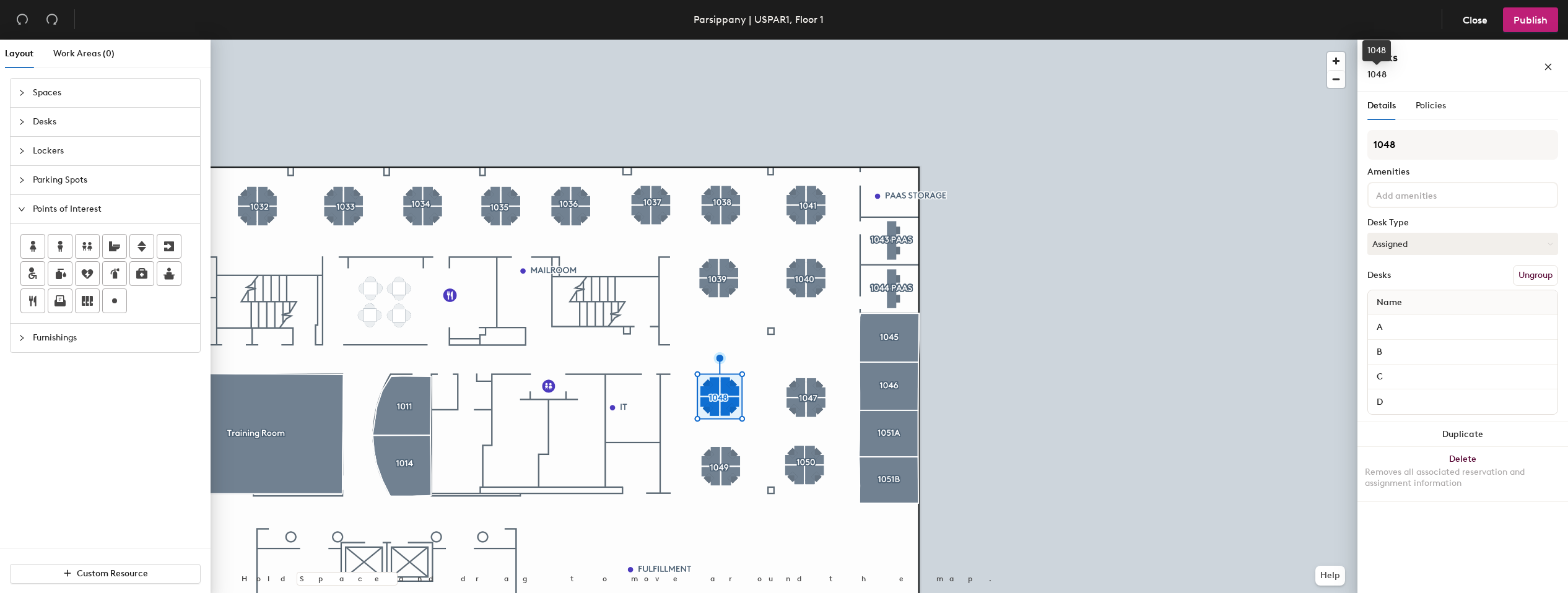 click on "1048" 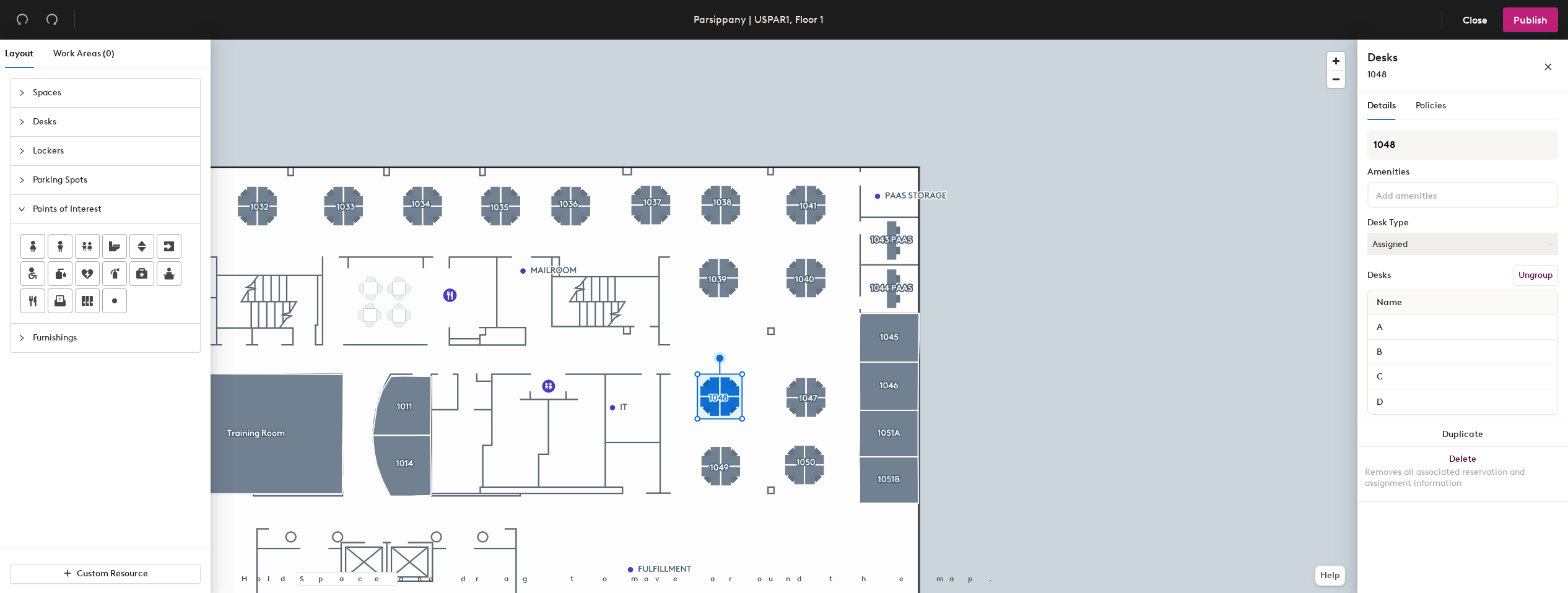 click on "1048" 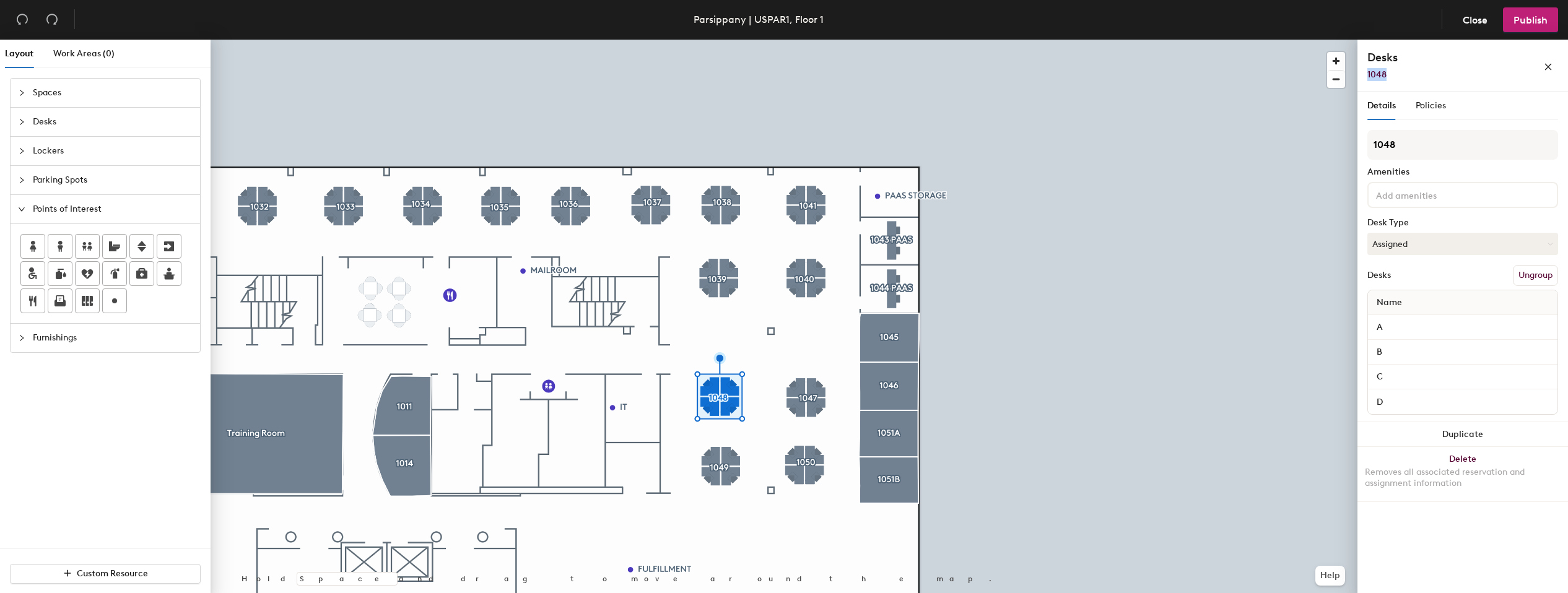 click on "1048" 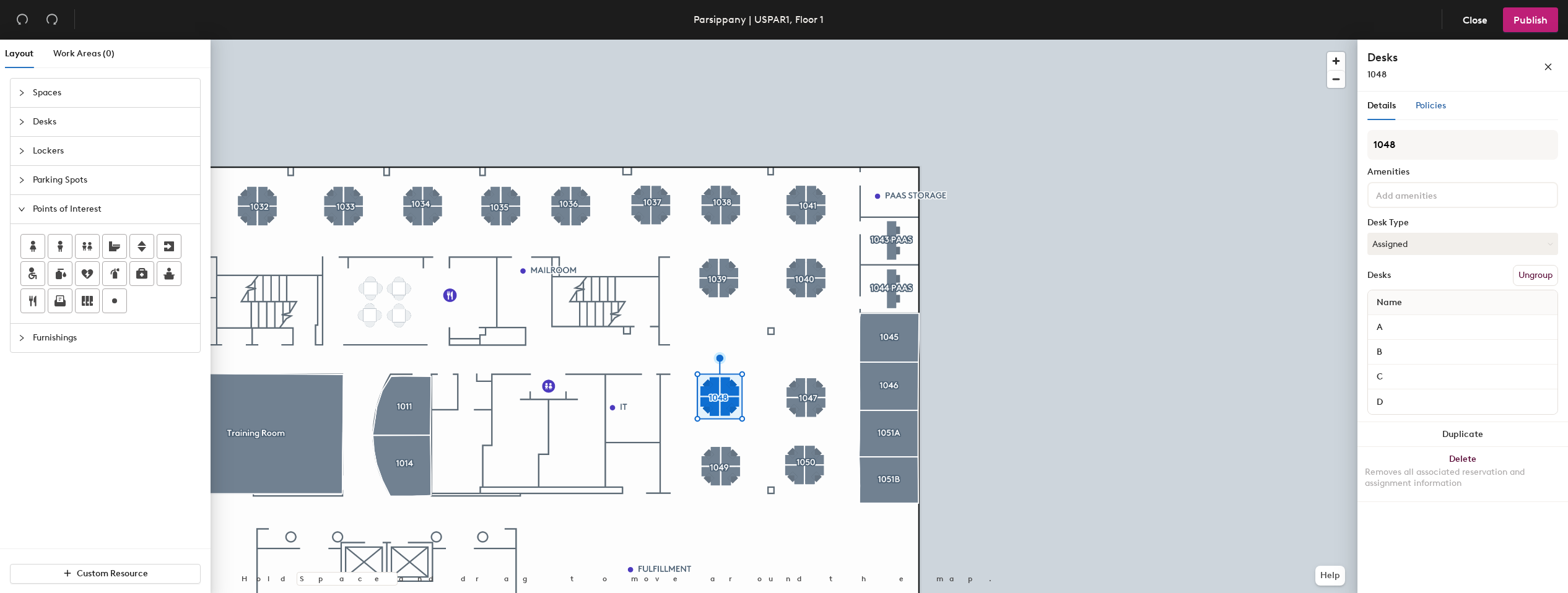 click on "Policies" at bounding box center [1431, 106] 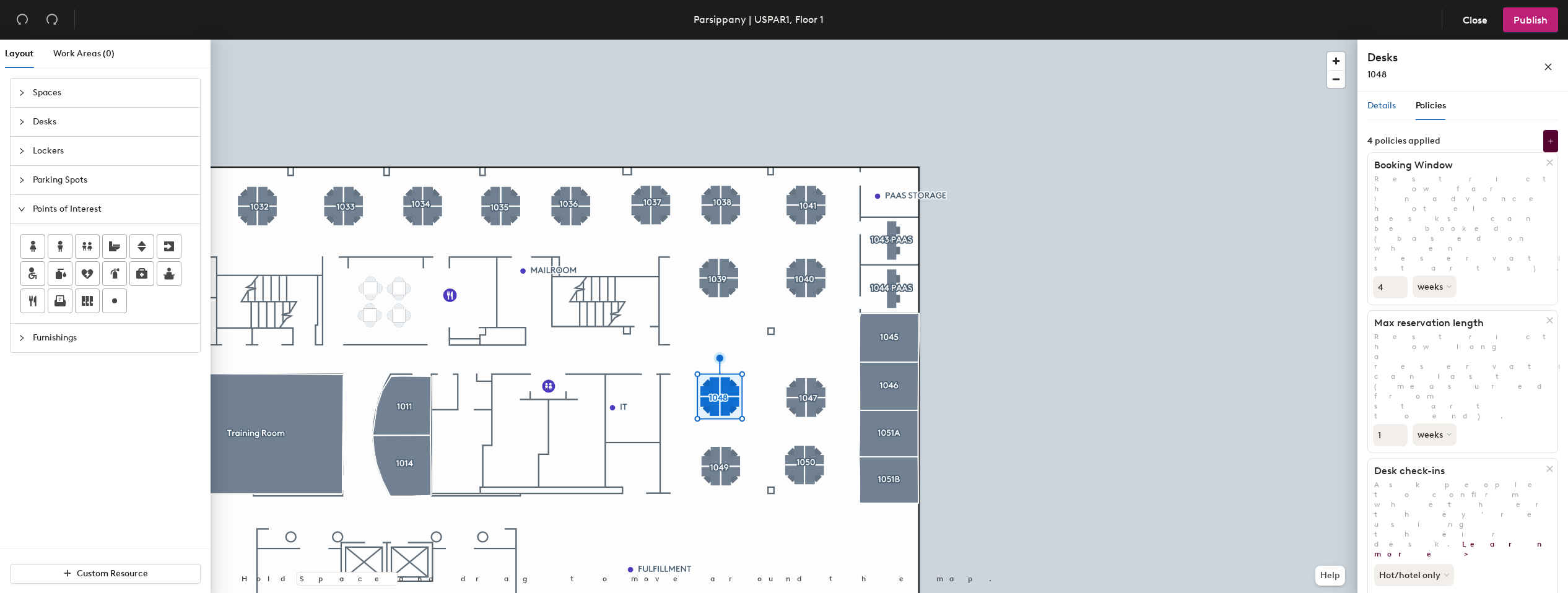 click on "Details" at bounding box center (1382, 106) 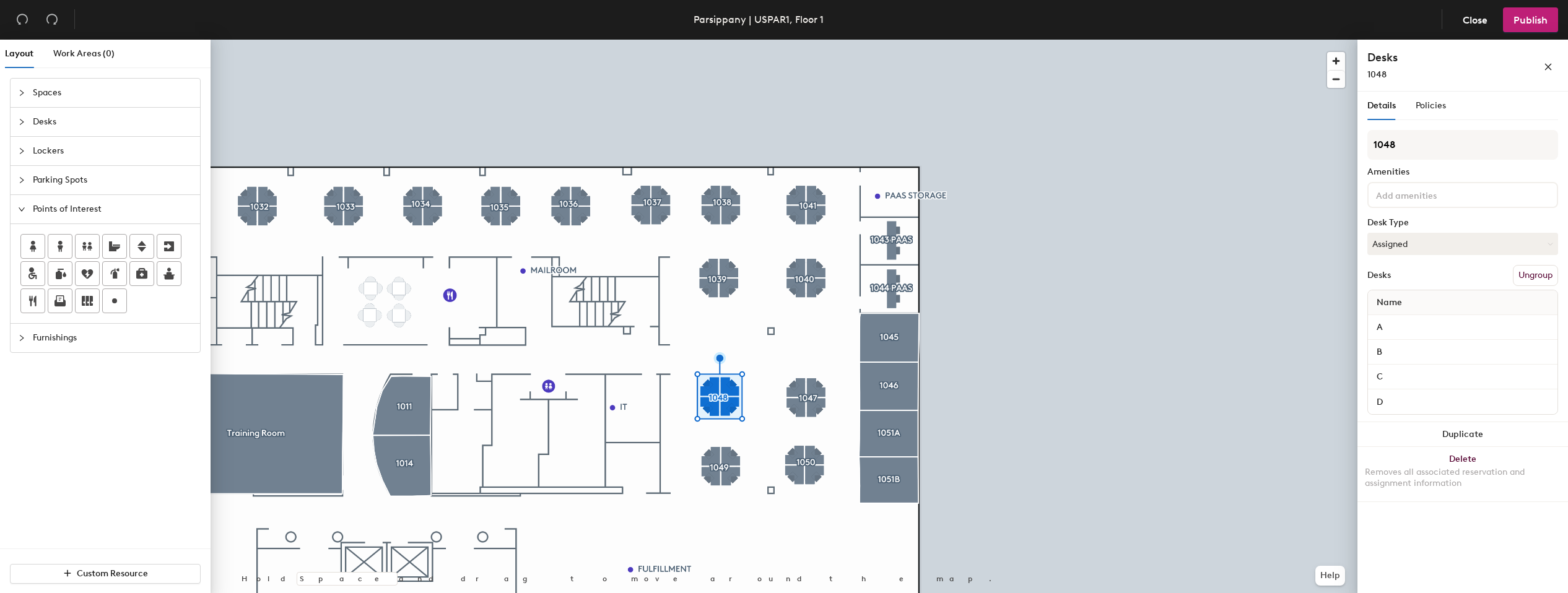 click on "1048" 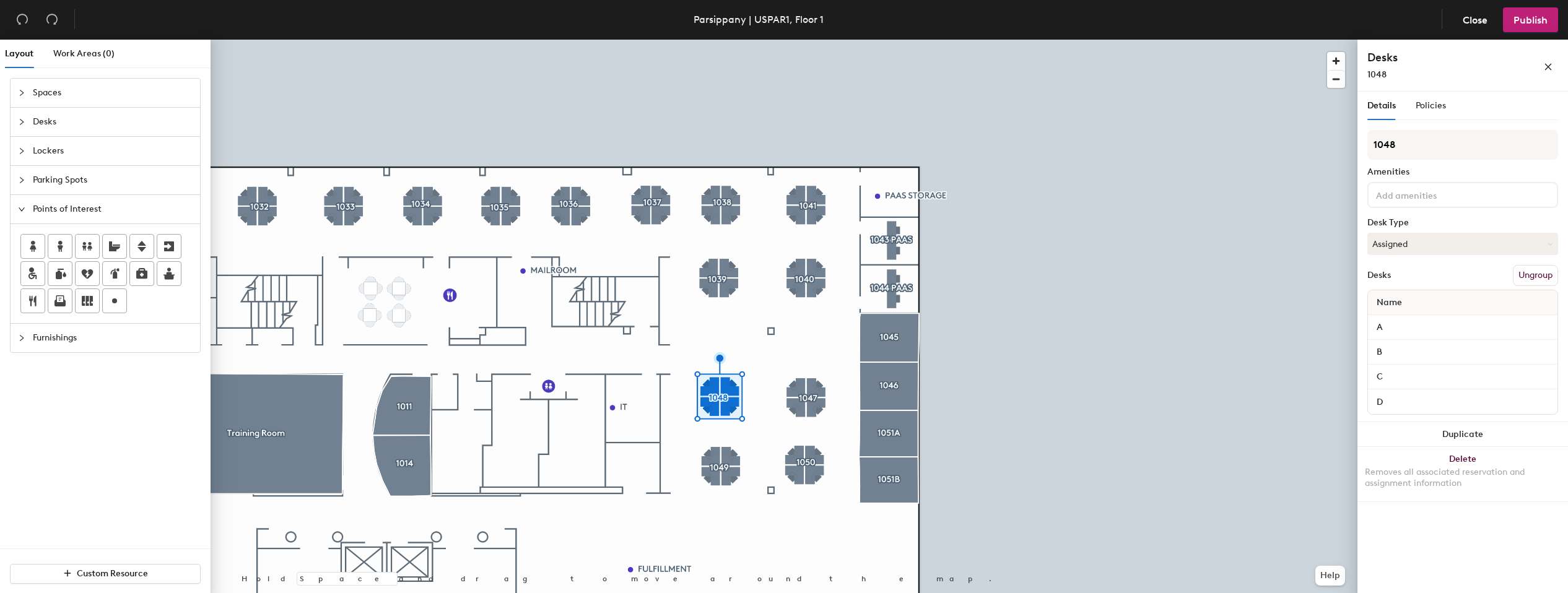click on "Ungroup" at bounding box center (1535, 275) 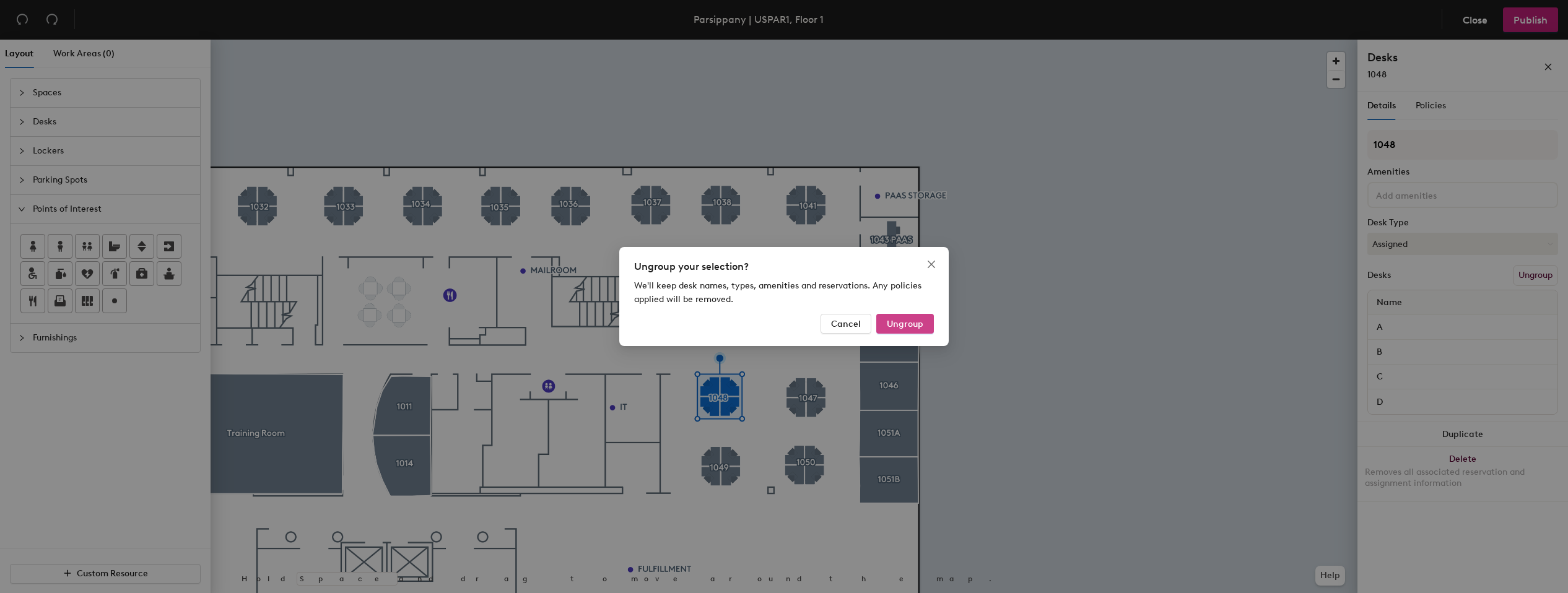 click on "Ungroup" at bounding box center [905, 324] 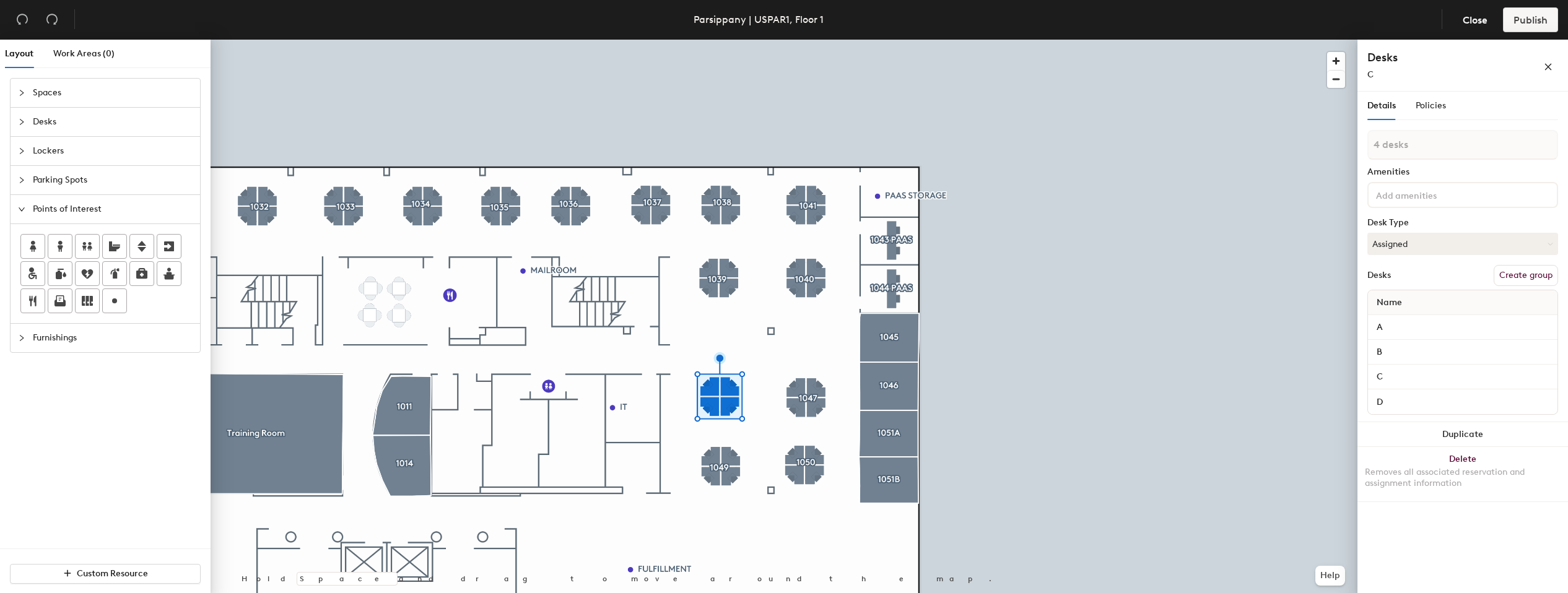 click on "Create group" at bounding box center (1526, 275) 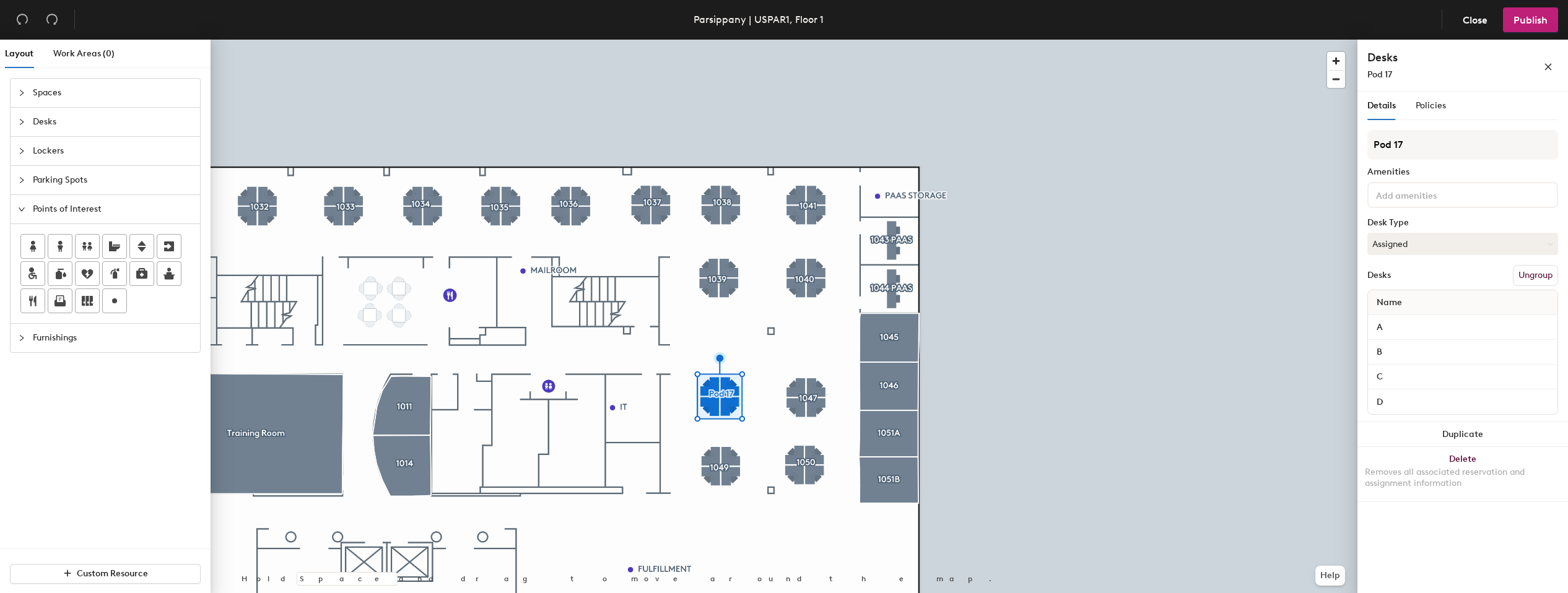 click on "Pod 17" 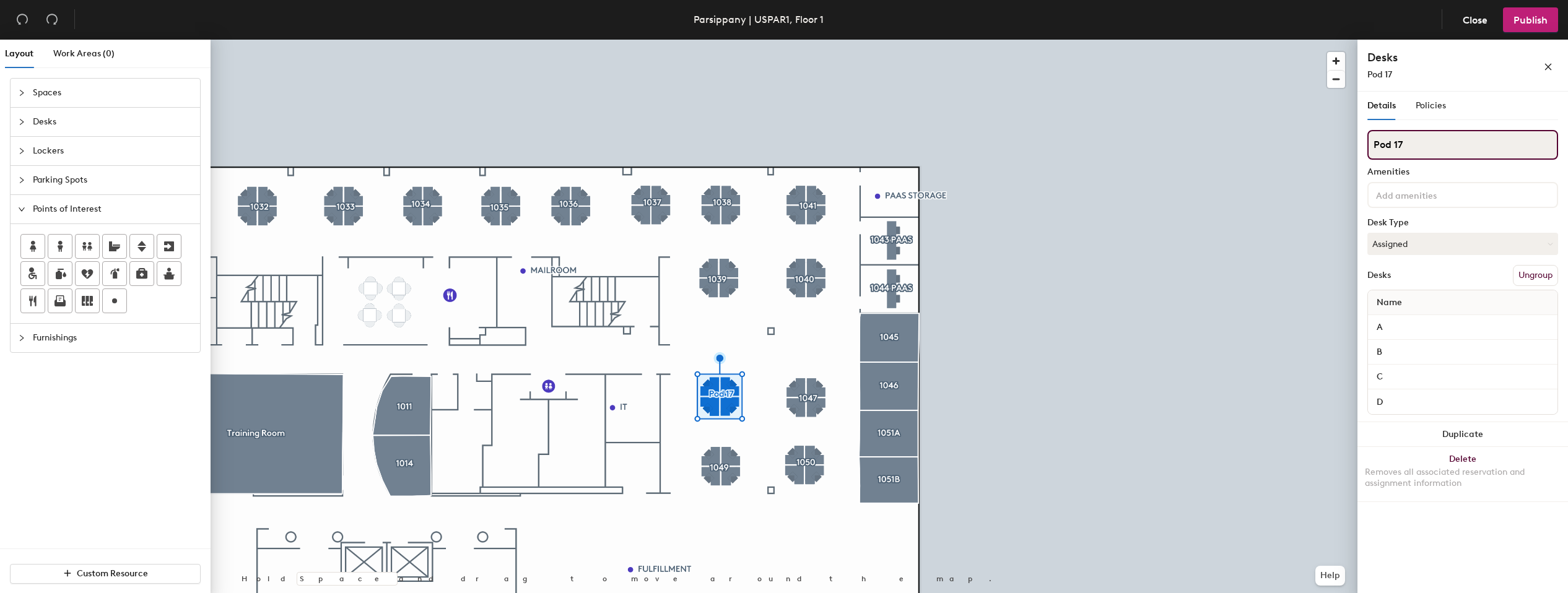click on "Layout Work Areas (0) Spaces Desks Lockers Parking Spots Points of Interest Furnishings Custom Resource Hold Space and drag to move around the map. Help Desks Pod 17 Details Policies Pod 17 Amenities Desk Type Assigned Desks Ungroup Name A B C D Duplicate Delete Removes all associated reservation and assignment information 4 policies applied Booking Window Restrict how far in advance hotel desks can be booked (based on when reservation starts). 4 weeks Max reservation length Restrict how long a reservation can last (measured from start to end). 1 weeks Desk check-ins Ask people to confirm whether they’re using their desk.  Learn more > Hot/hotel only Remote check-in window How far in advance a reservation can be confirmed when confirming remotely. Reservations booked within this period are auto-confirmed. 3 hours Edit in management   Local check-in only Require users to check in at the desk using touchless action Abandoned desk protection Cancel hot/hotel reservations if no one checks in.  Learn more > 3" 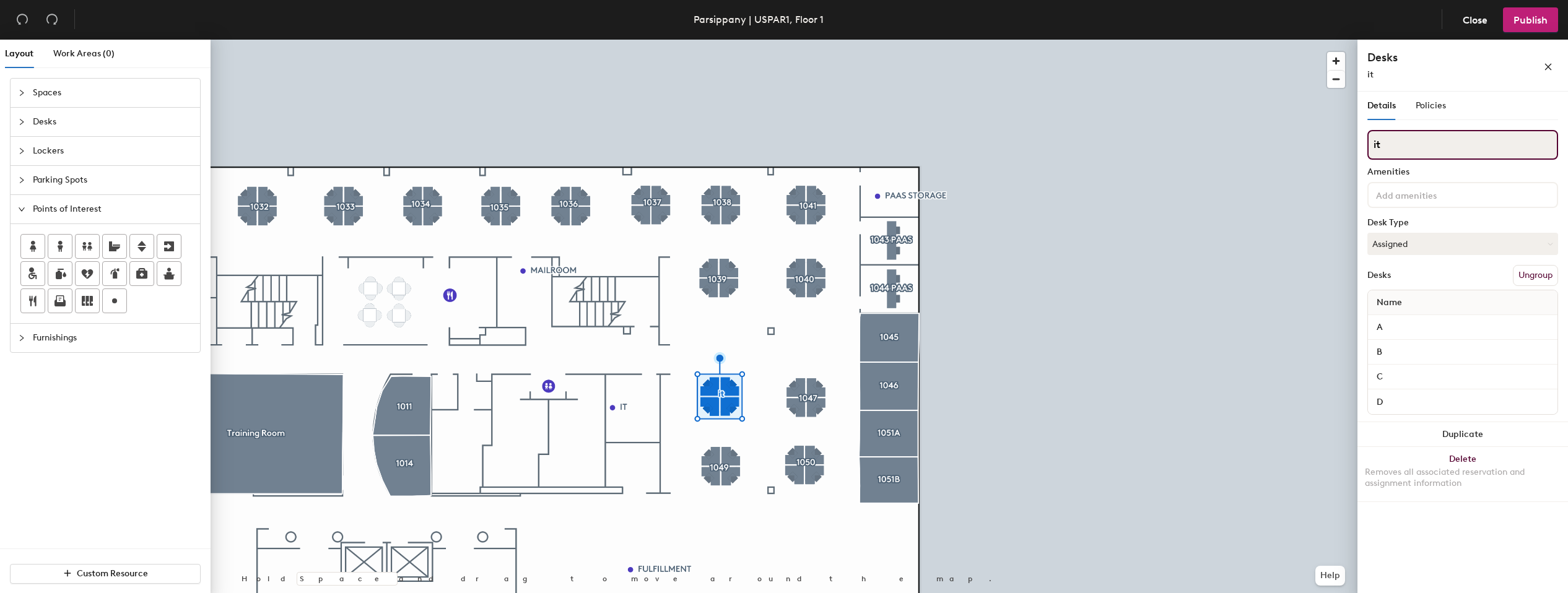 type on "i" 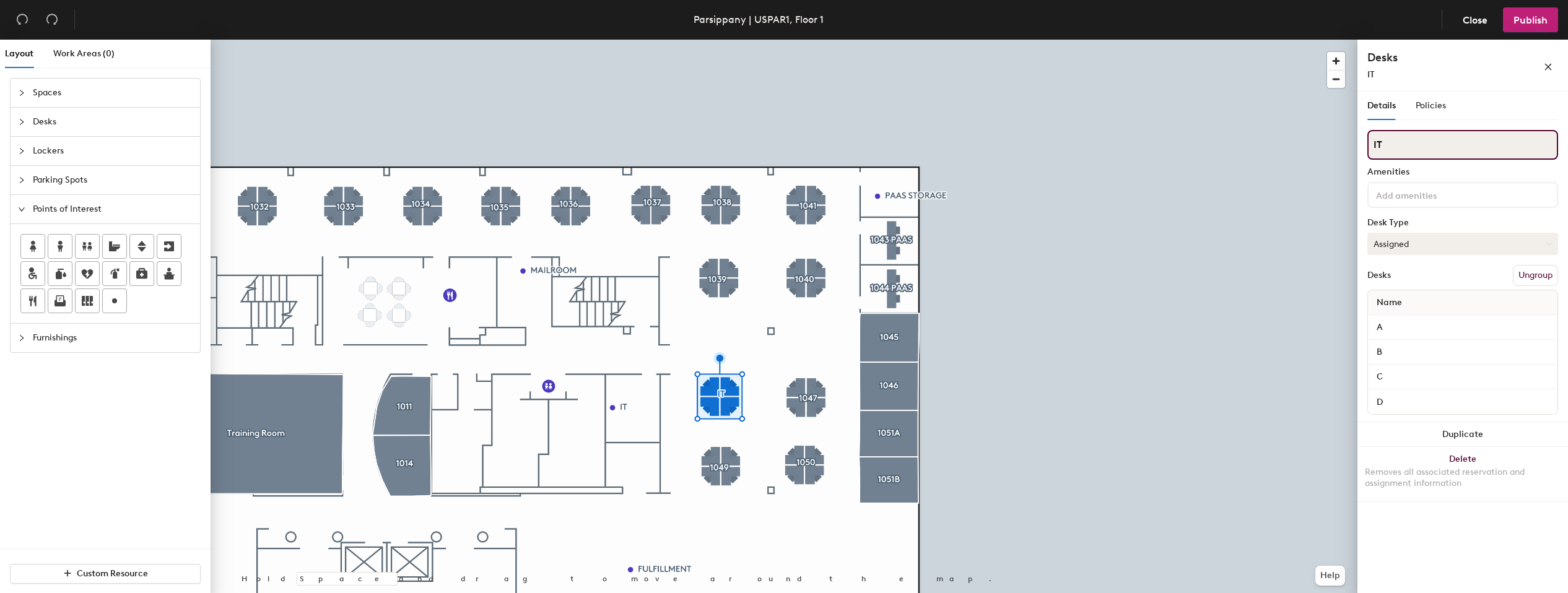 type on "IT" 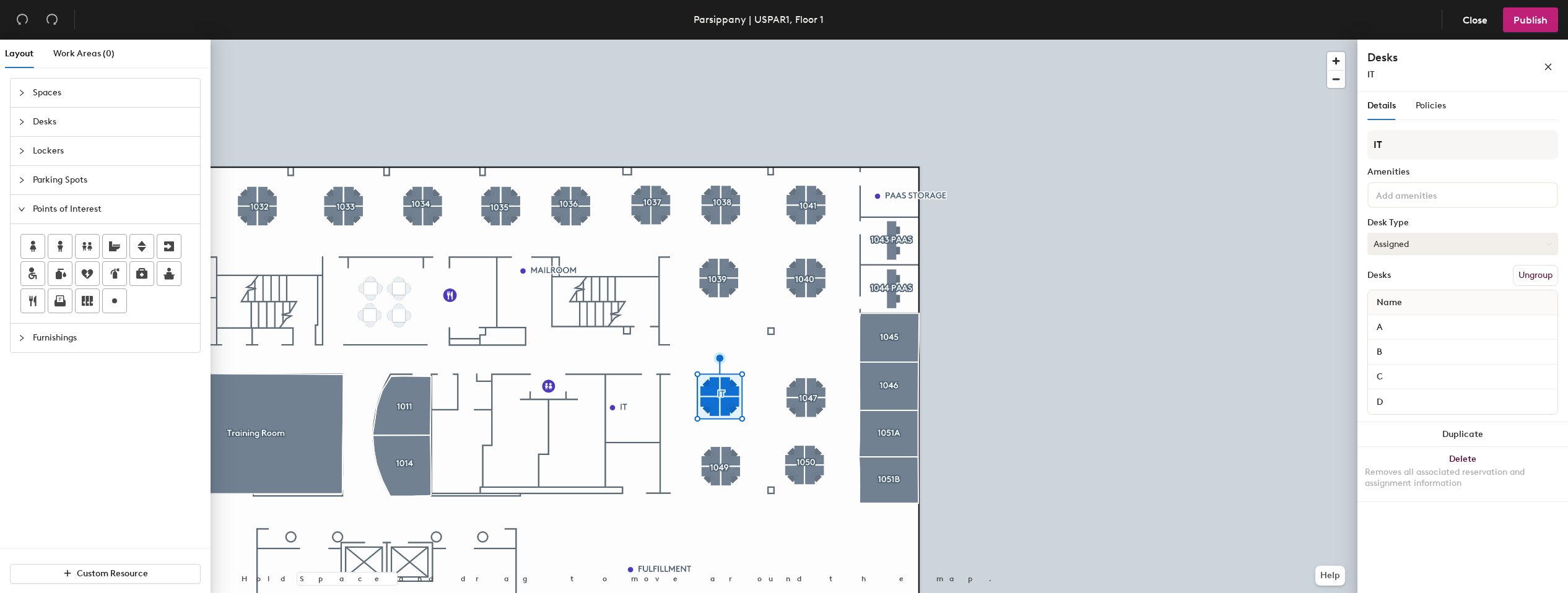drag, startPoint x: 1438, startPoint y: 155, endPoint x: 1381, endPoint y: 251, distance: 111.6468 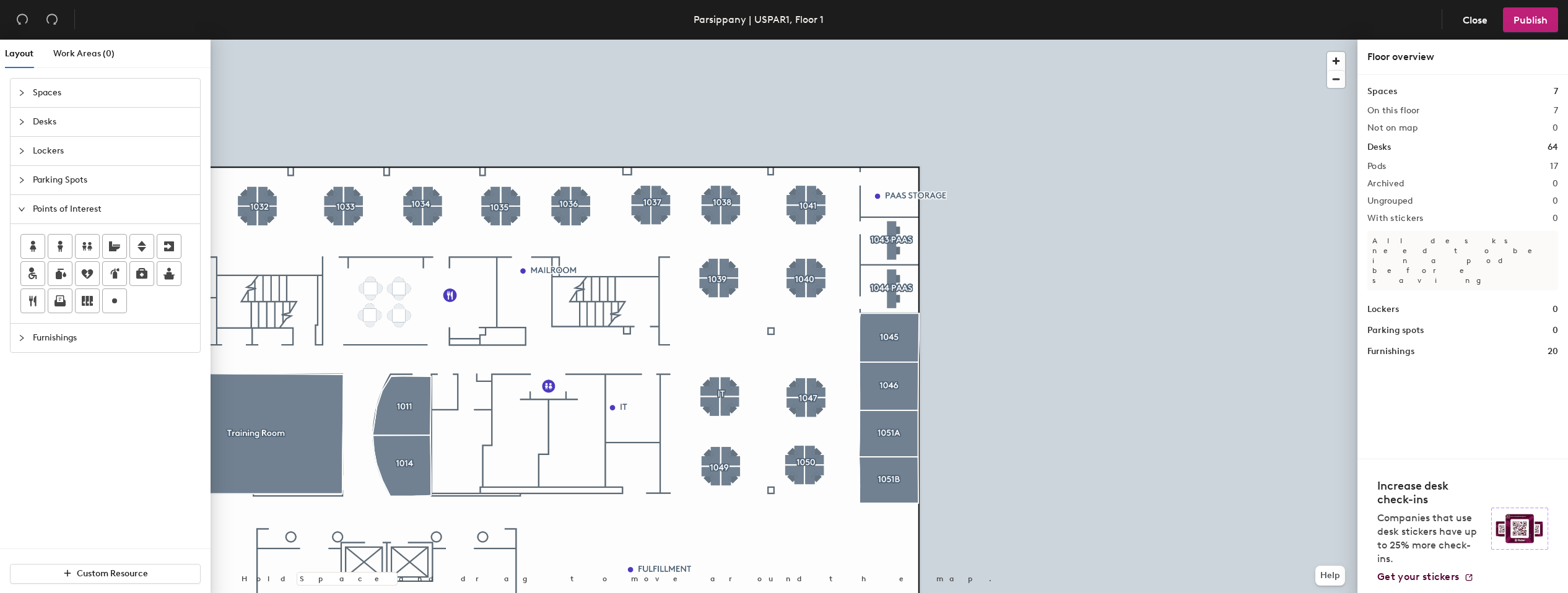 click 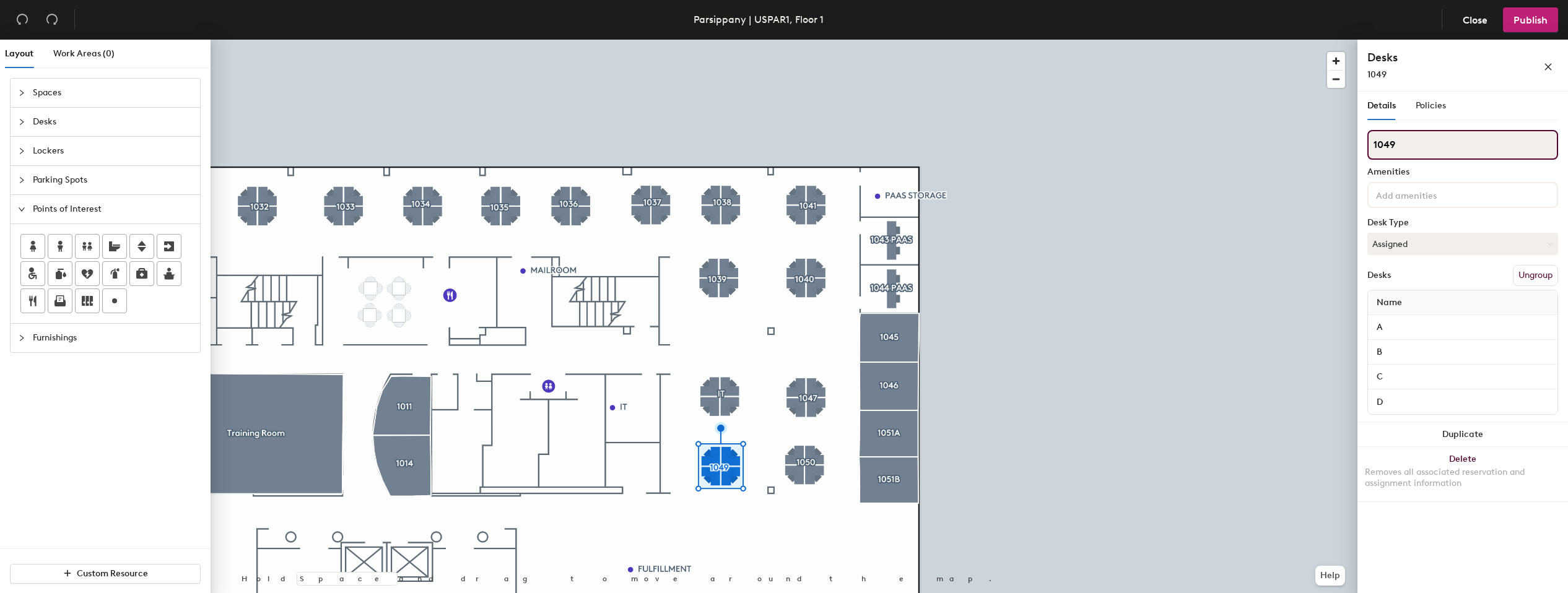 click on "1049" at bounding box center (1463, 145) 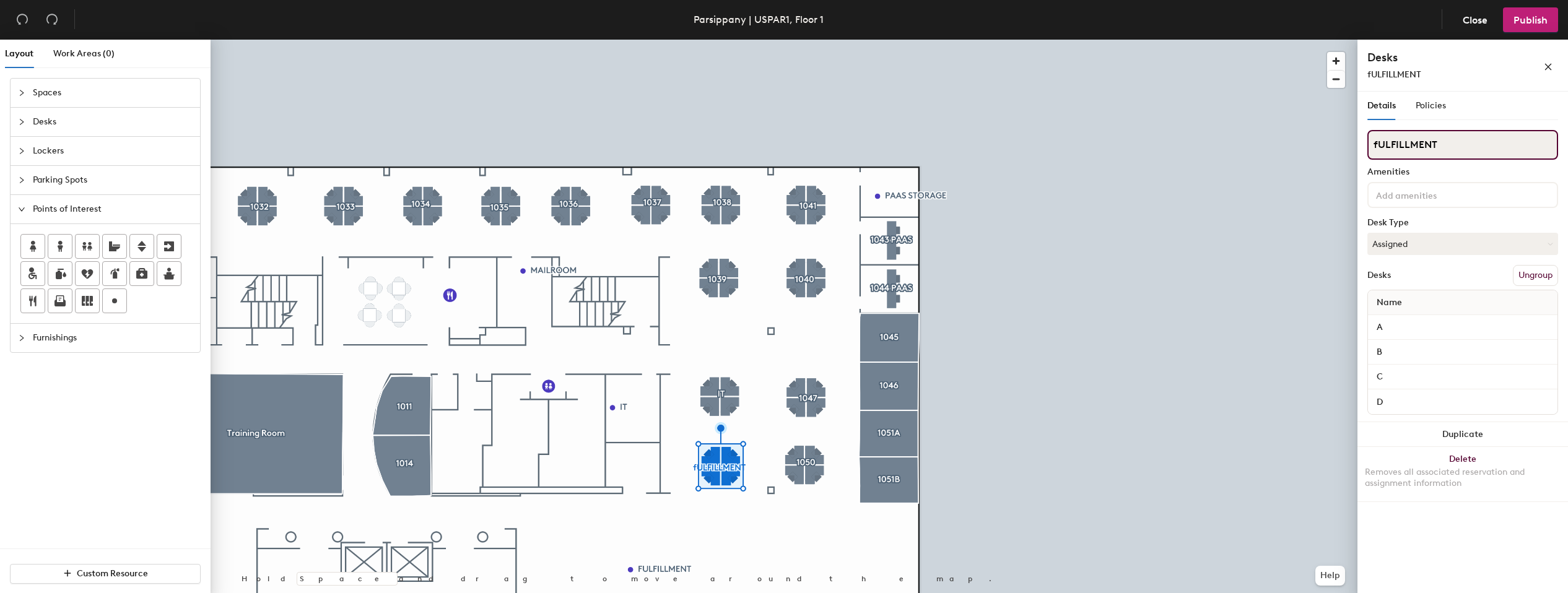 click on "fULFILLMENT" at bounding box center (1463, 145) 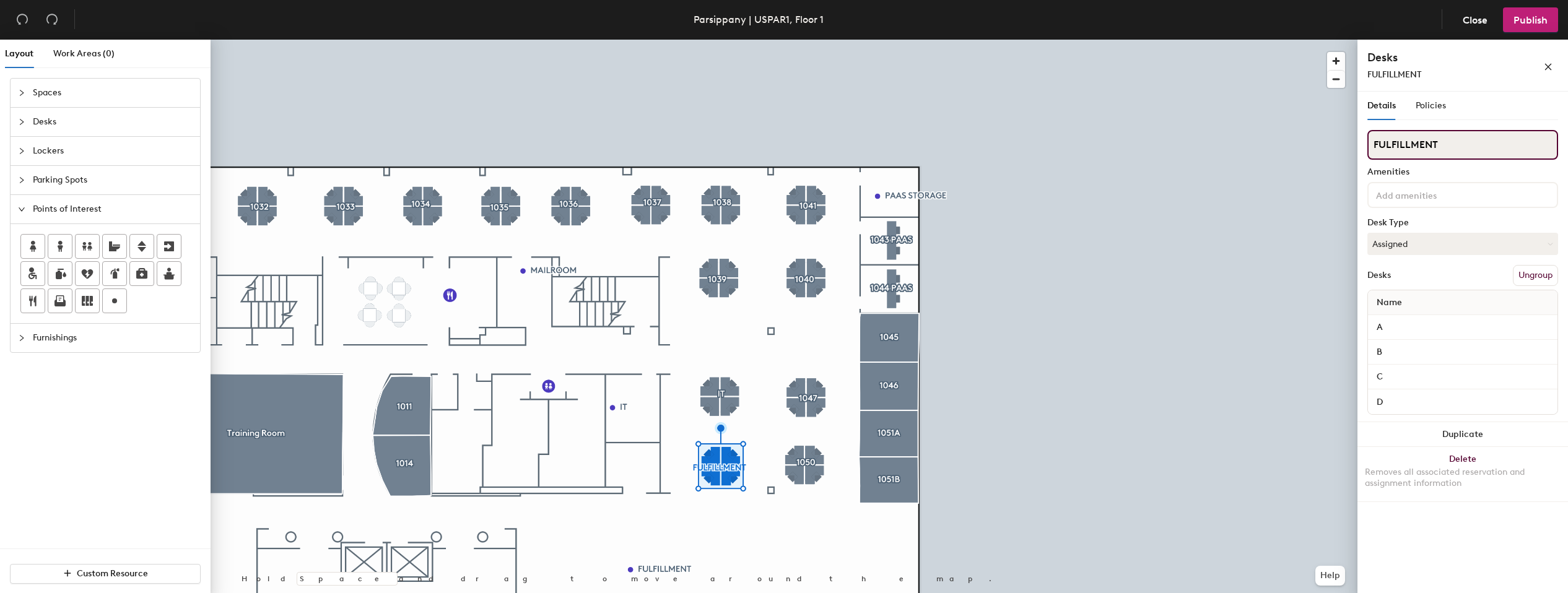 click on "Layout Work Areas (0) Spaces Desks Lockers Parking Spots Points of Interest Furnishings Custom Resource Hold Space and drag to move around the map. Help Desks FULFILLMENT Details Policies FULFILLMENT Amenities Desk Type Assigned Desks Ungroup Name A B C D Duplicate Delete Removes all associated reservation and assignment information" 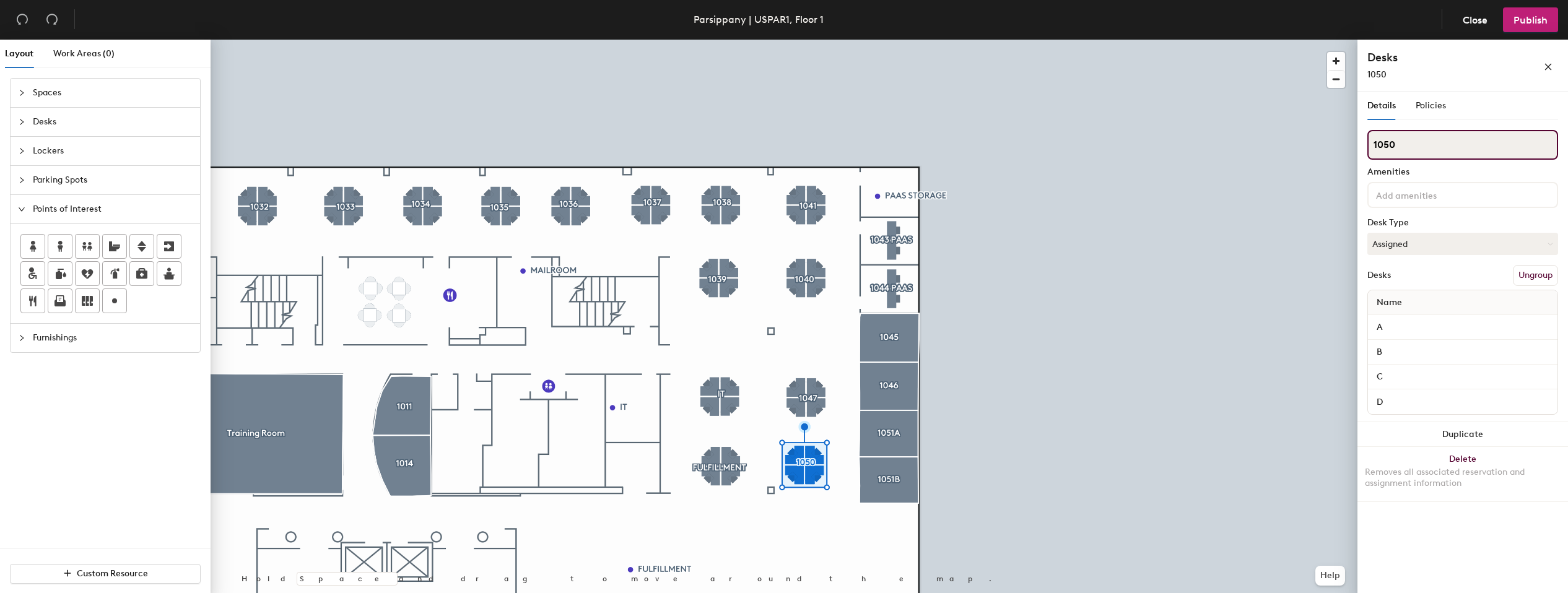 click on "Layout Work Areas (0) Spaces Desks Lockers Parking Spots Points of Interest Furnishings Custom Resource Hold Space and drag to move around the map. Help Desks 1050 Details Policies 1050 Amenities Desk Type Assigned Desks Ungroup Name A B C D Duplicate Delete Removes all associated reservation and assignment information" 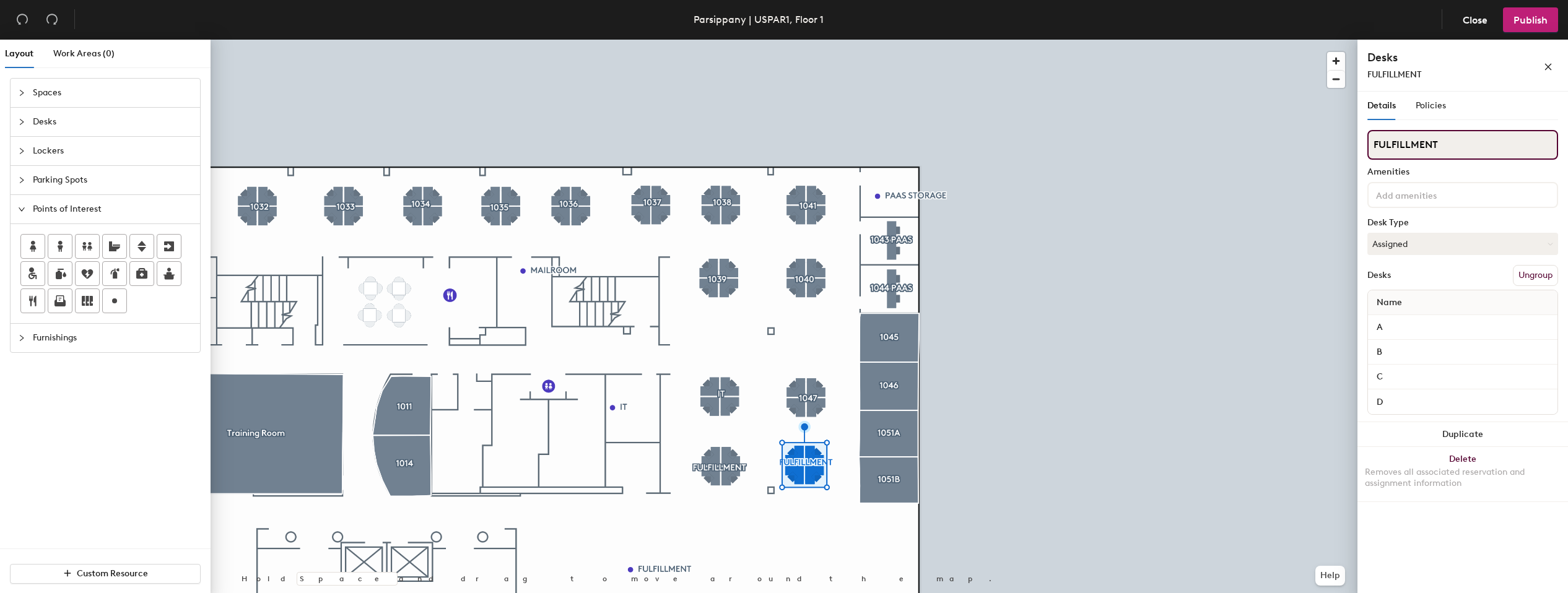 type on "FULFILLMENT" 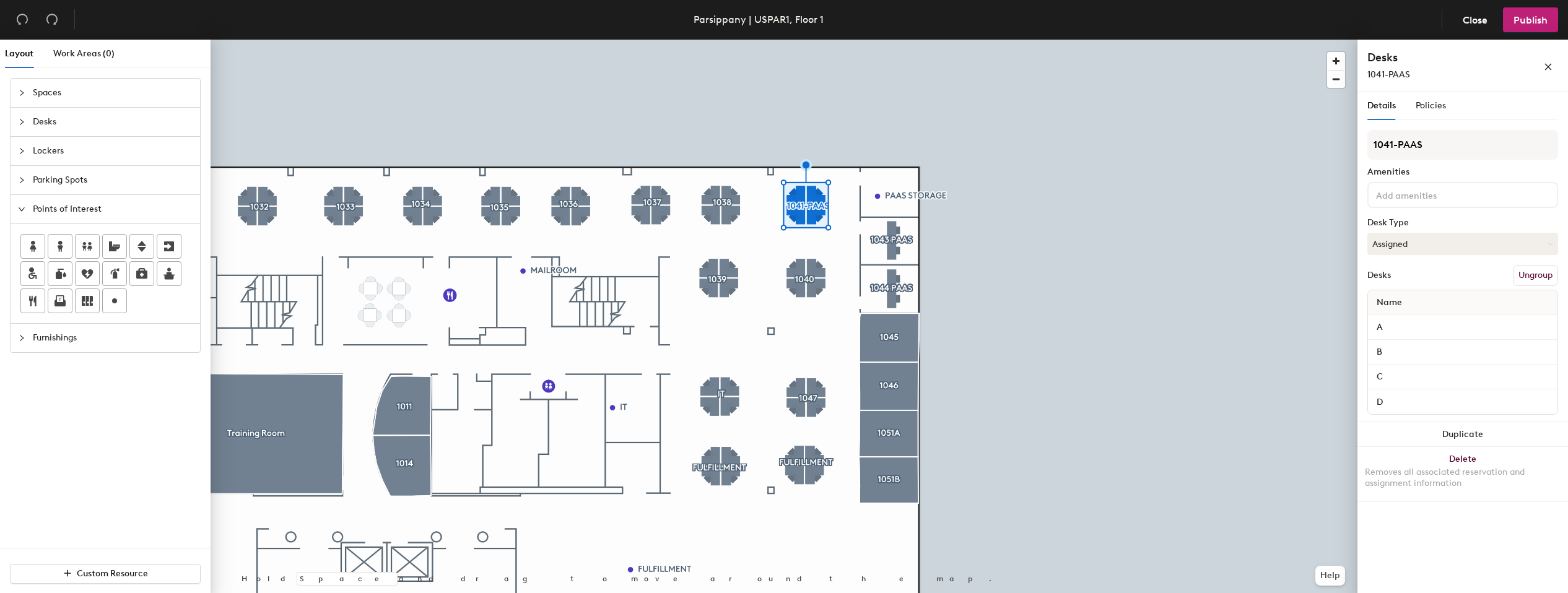 scroll, scrollTop: 0, scrollLeft: 0, axis: both 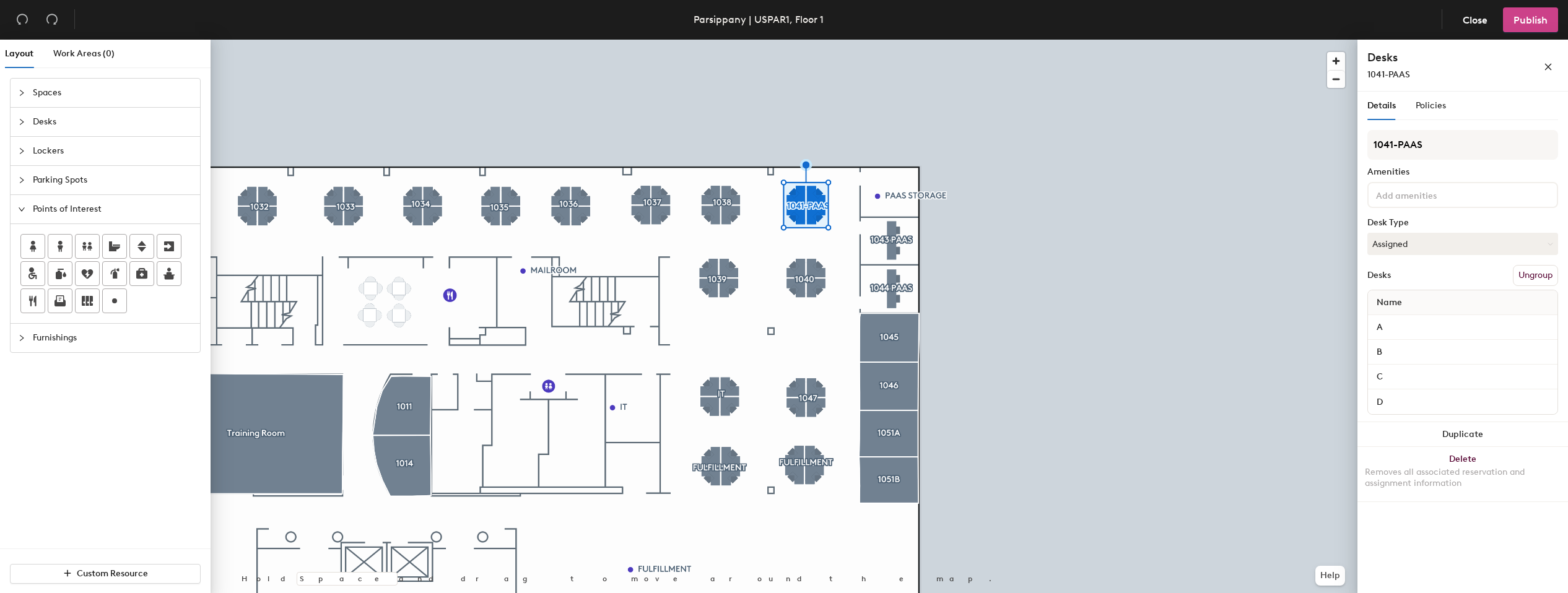 type on "1041-PAAS" 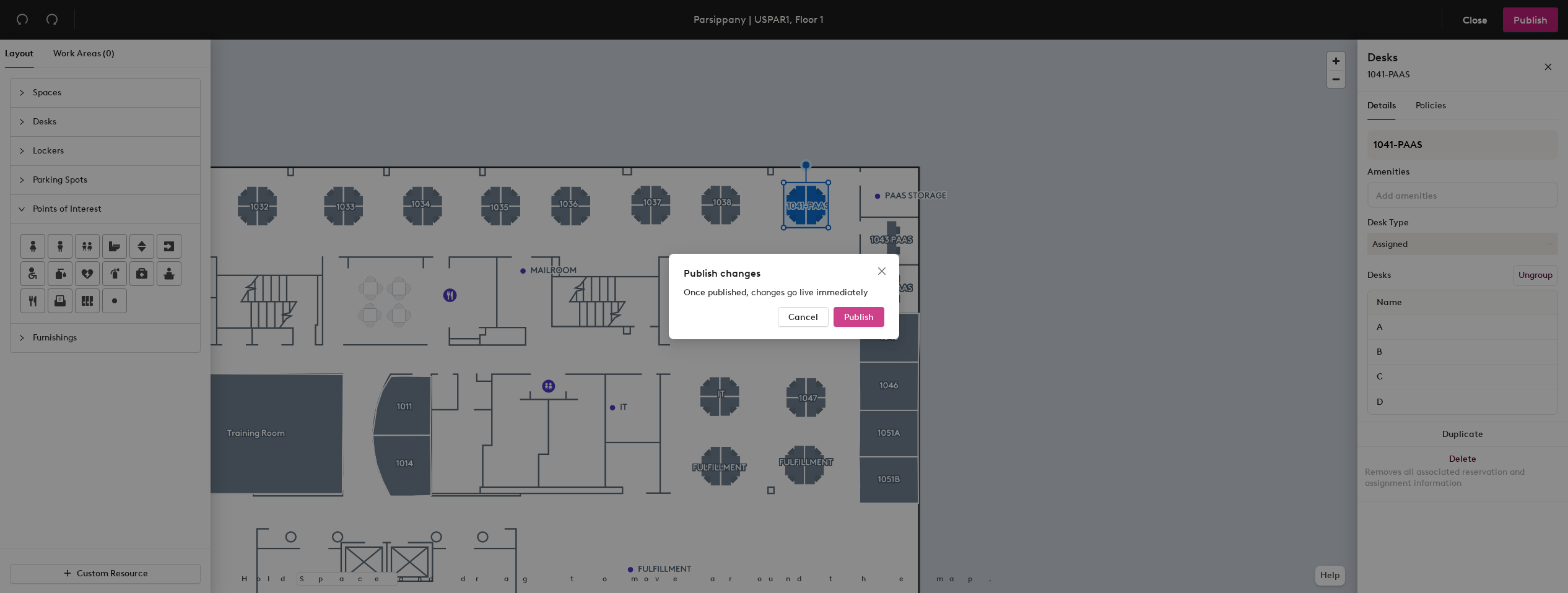 click on "Publish" at bounding box center [859, 317] 